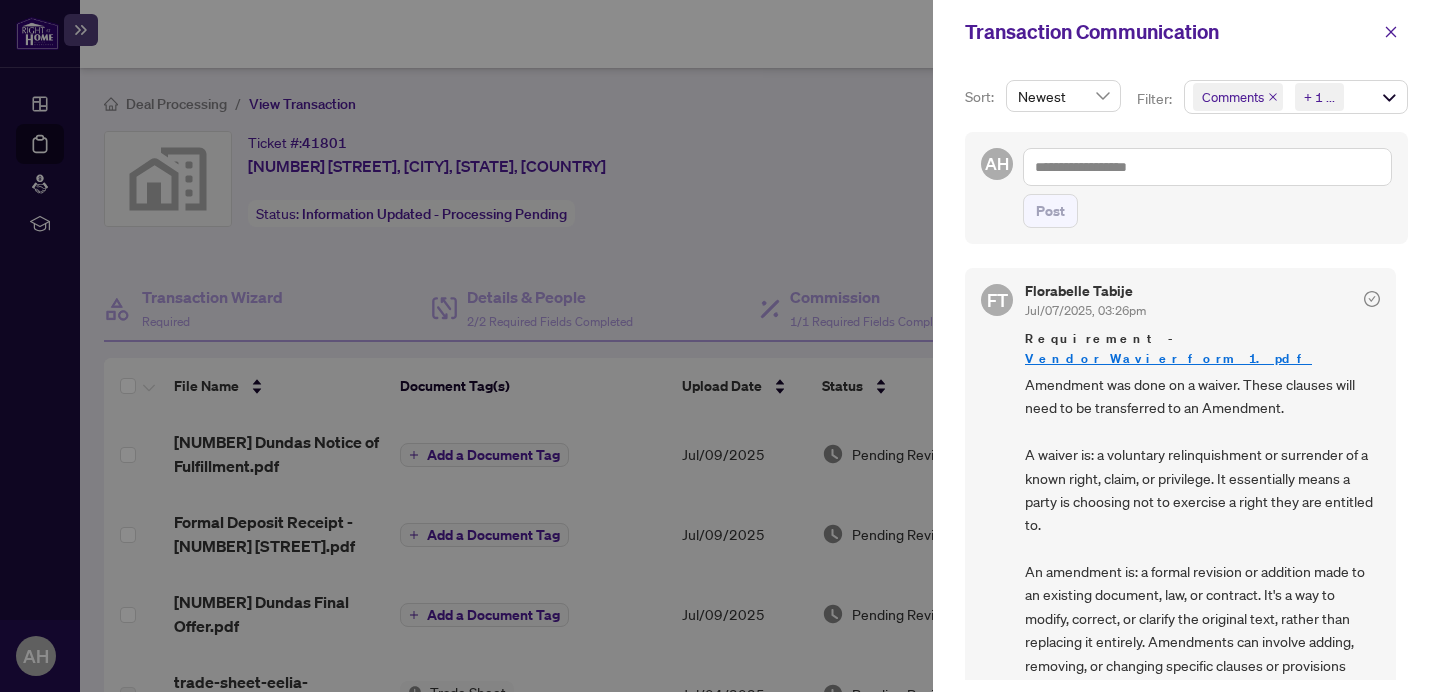 scroll, scrollTop: 0, scrollLeft: 0, axis: both 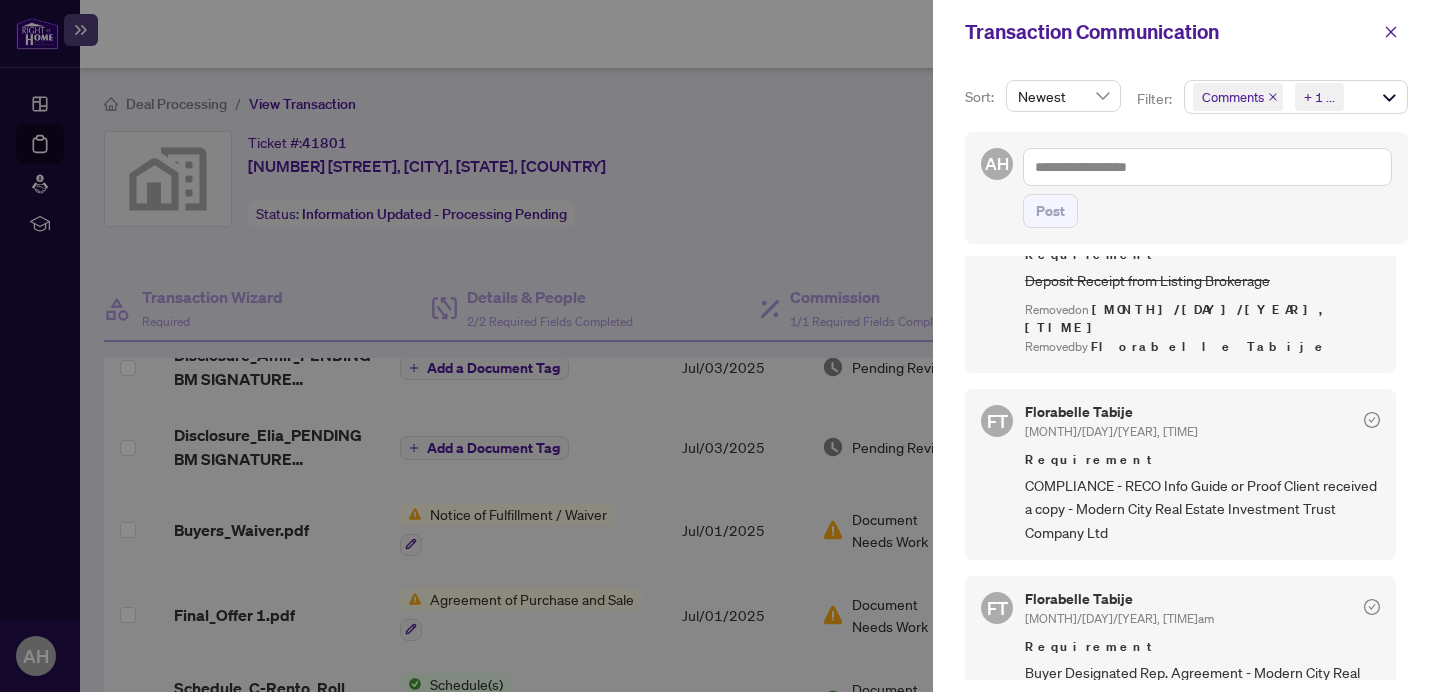 click at bounding box center [720, 346] 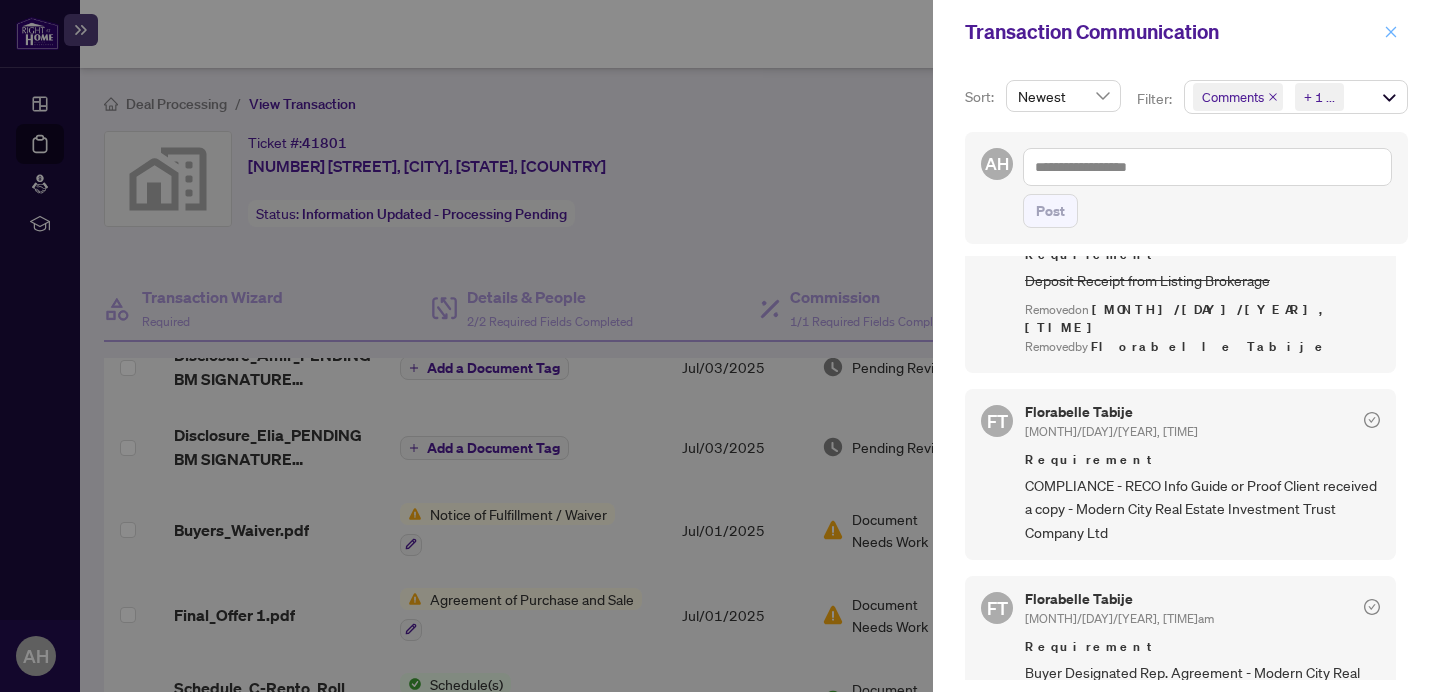 click 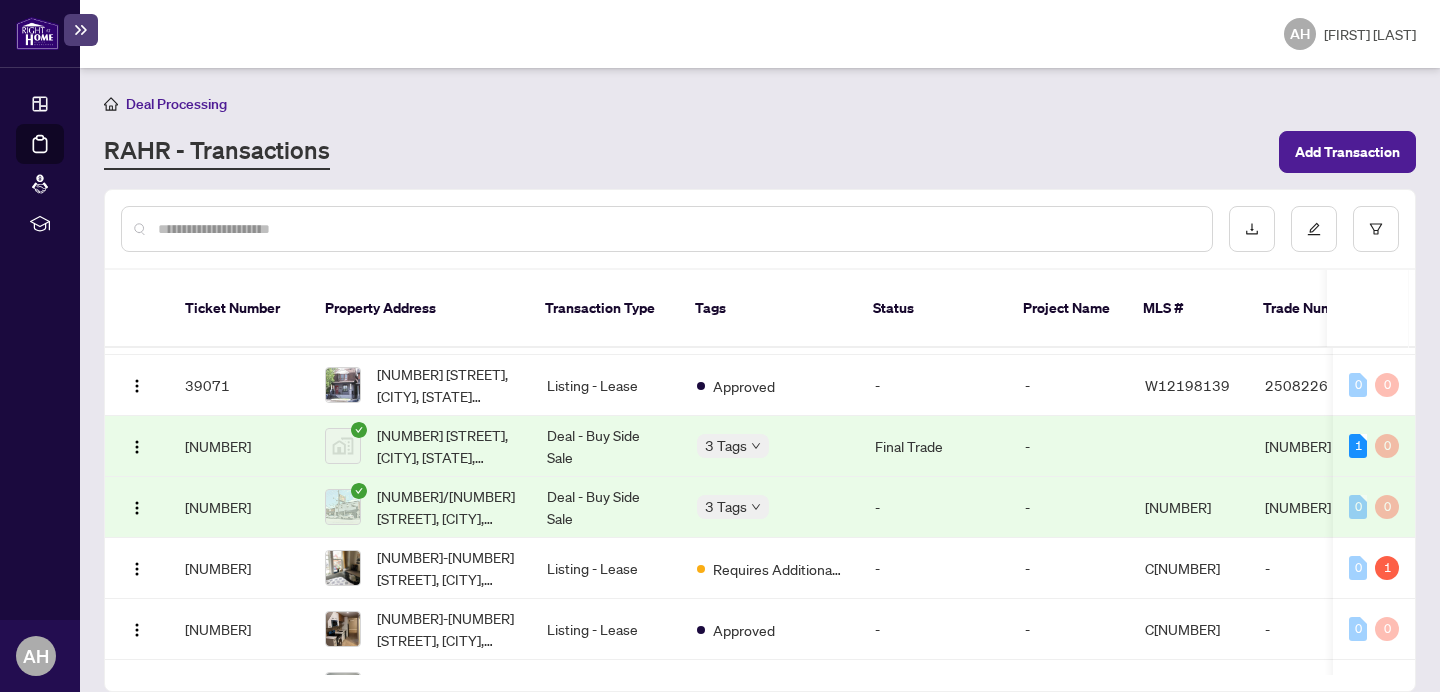 scroll, scrollTop: 787, scrollLeft: 0, axis: vertical 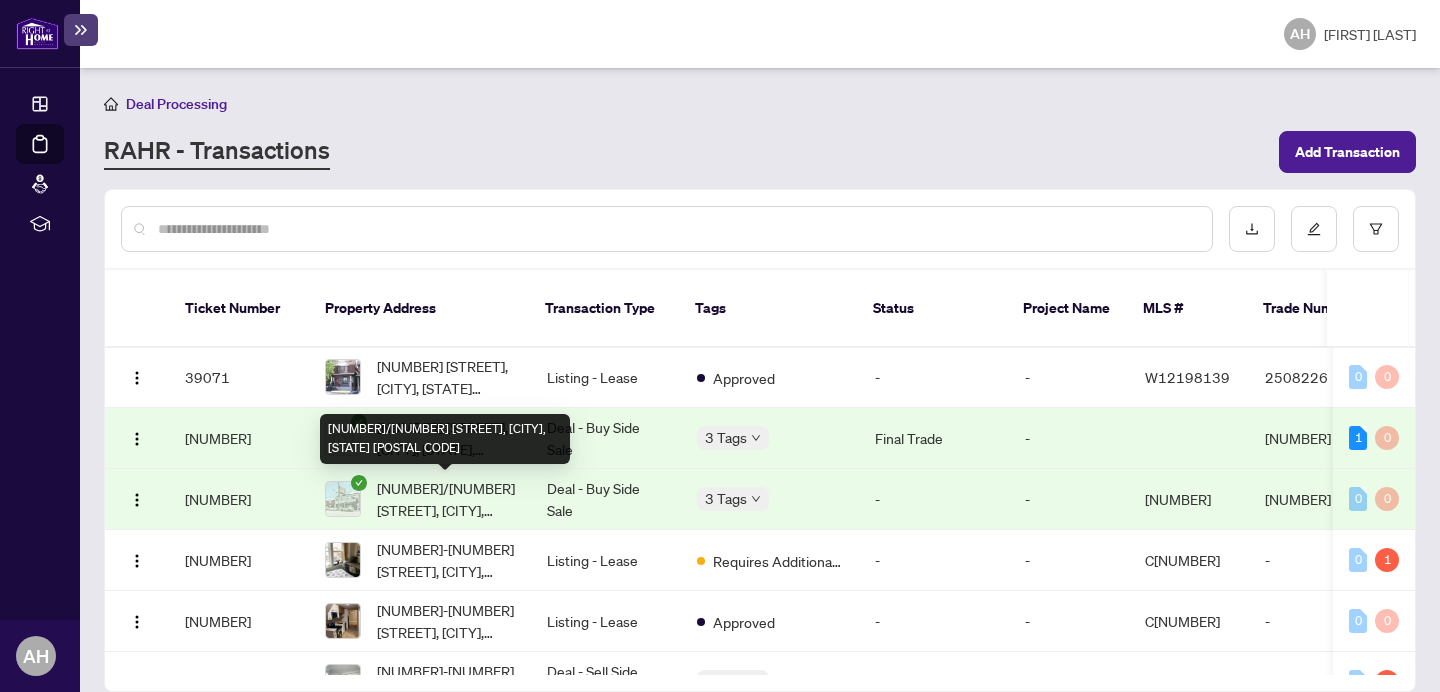 click on "1357/59 Davenport Rd, Toronto, Ontario M6H 2H5, Canada" at bounding box center (446, 499) 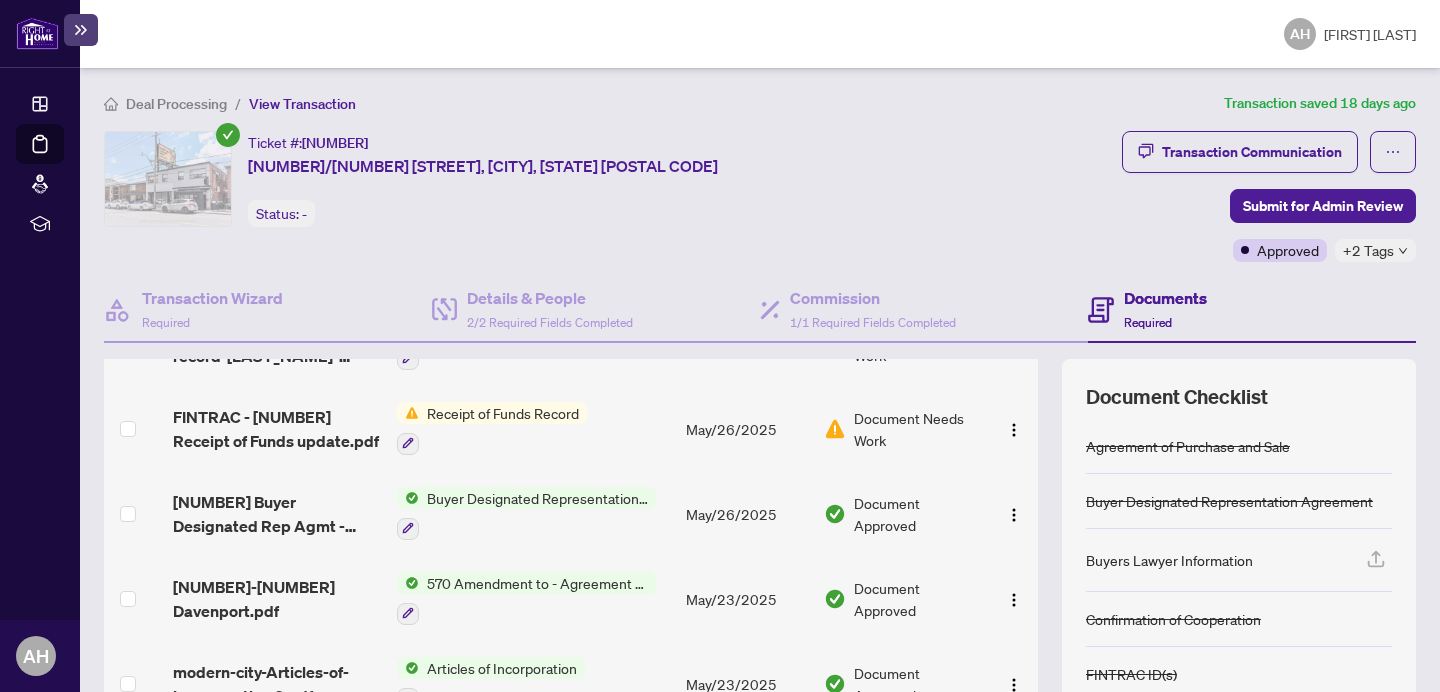 scroll, scrollTop: 1137, scrollLeft: 0, axis: vertical 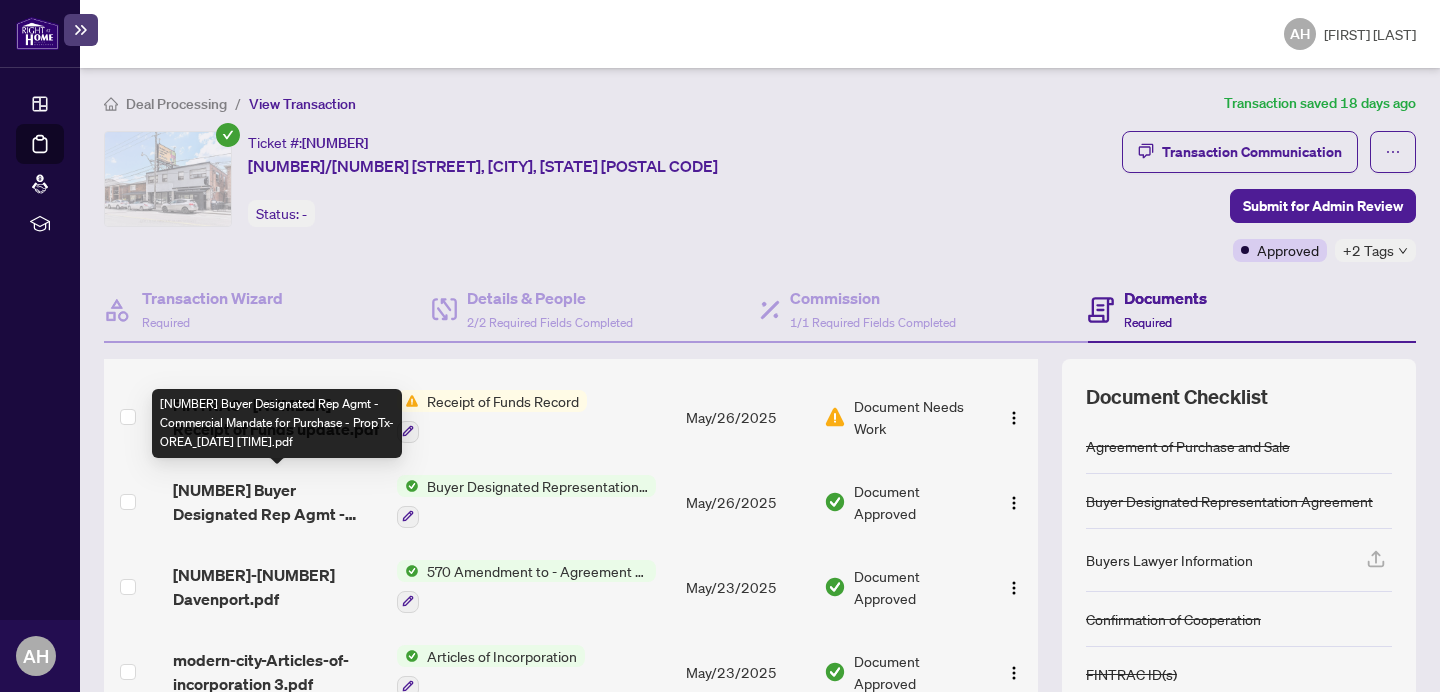 click on "596 Buyer Designated Rep Agmt - Commercial Mandate for Purchase - PropTx-OREA_2025-05-23 13_45_31.pdf" at bounding box center [277, 502] 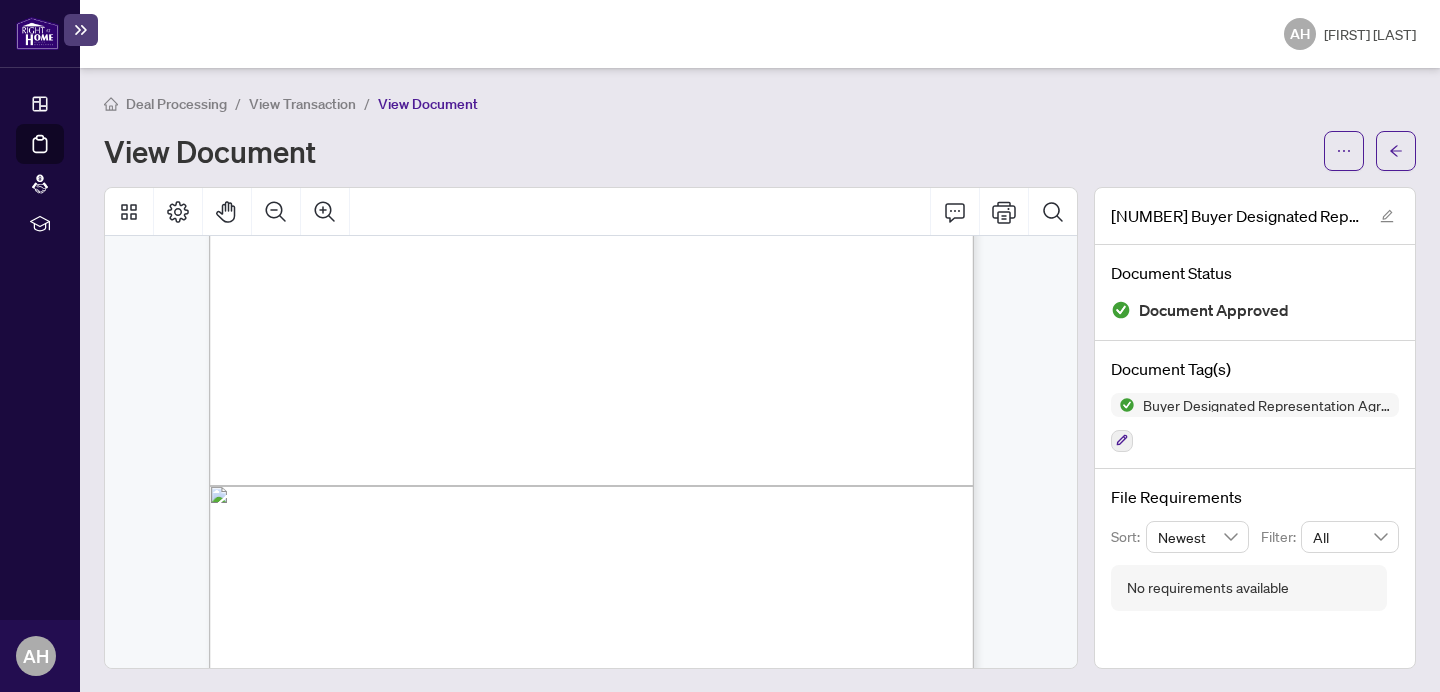 scroll, scrollTop: 4658, scrollLeft: 0, axis: vertical 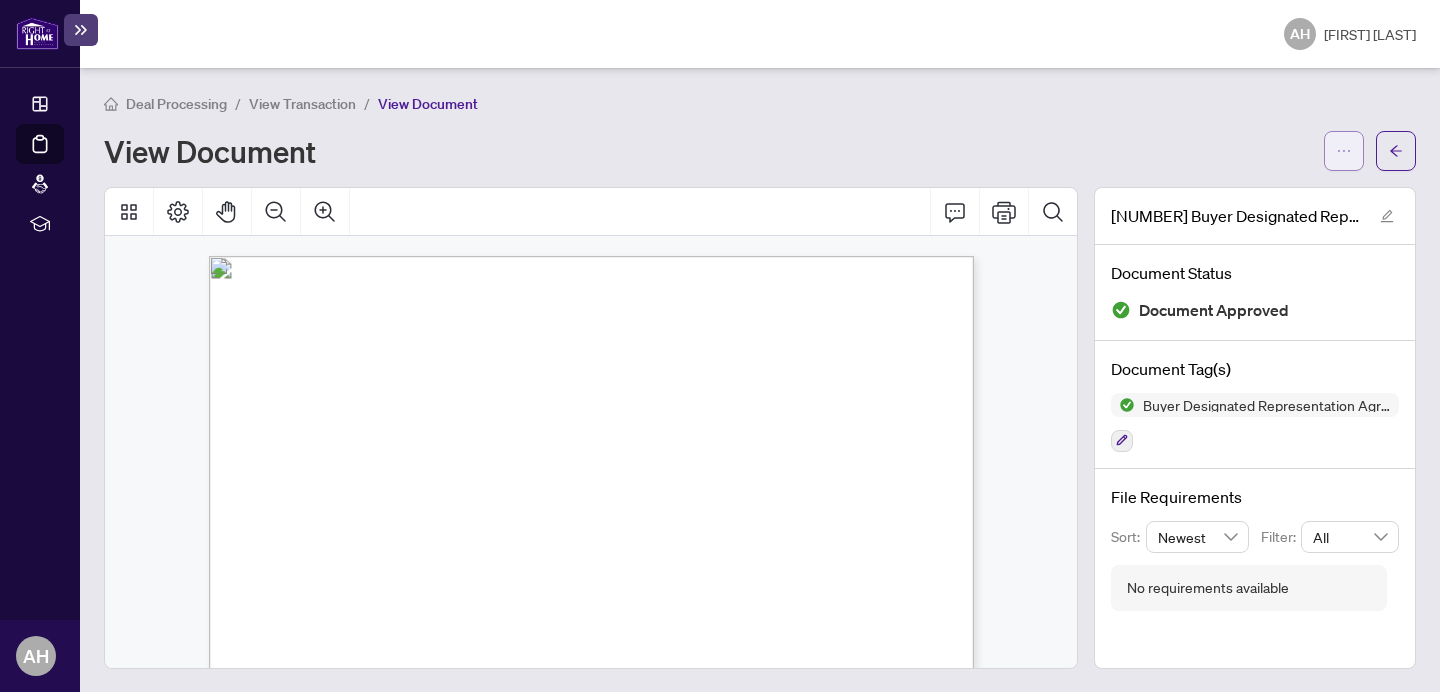 click at bounding box center (1344, 151) 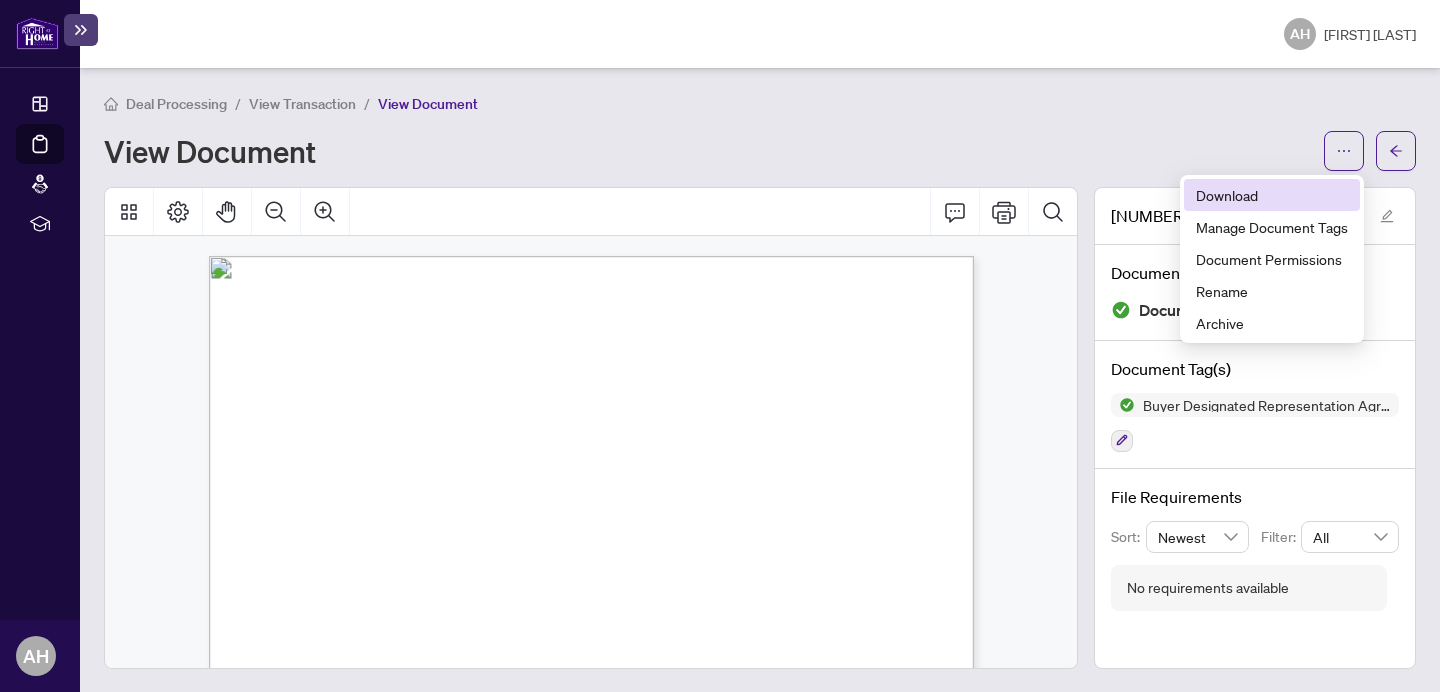 click on "Download" at bounding box center (1272, 195) 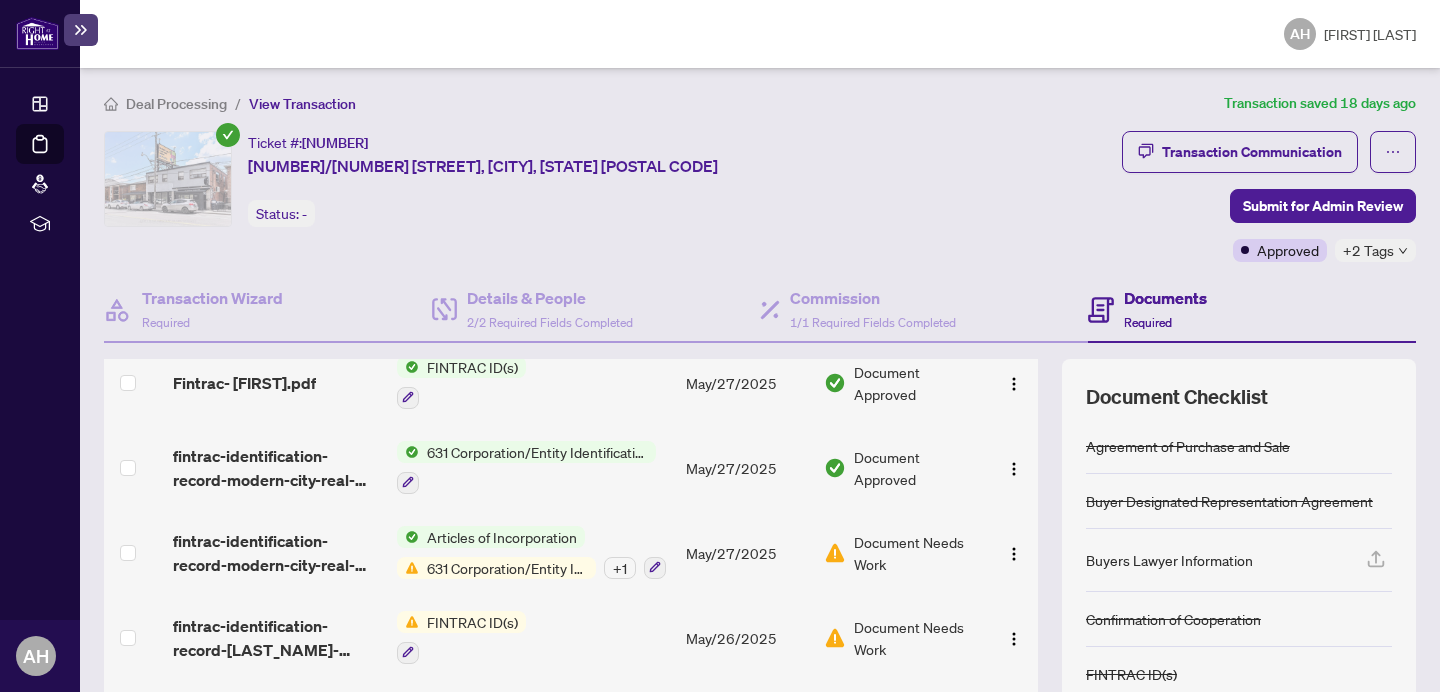 scroll, scrollTop: 744, scrollLeft: 0, axis: vertical 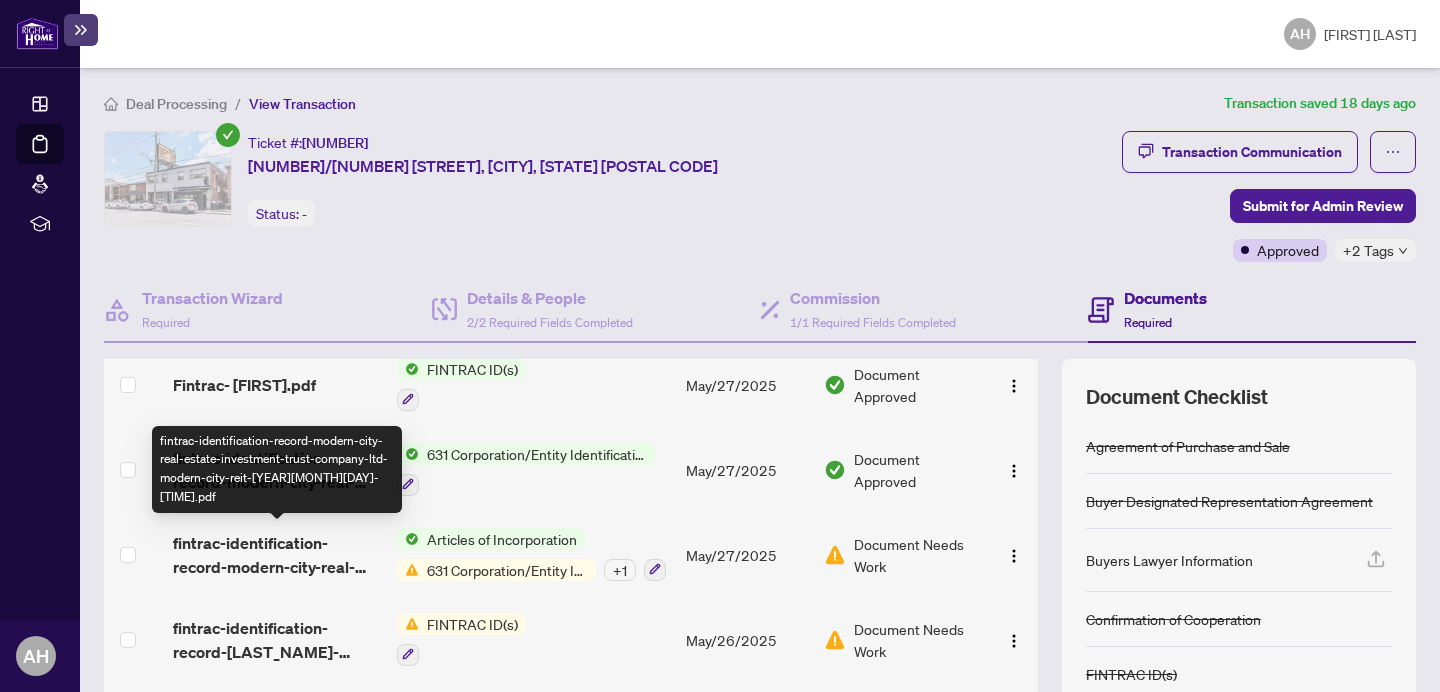 click on "fintrac-identification-record-modern-city-real-estate-investment-trust-company-ltd-modern-city-reit-20250526-211253.pdf" at bounding box center (277, 555) 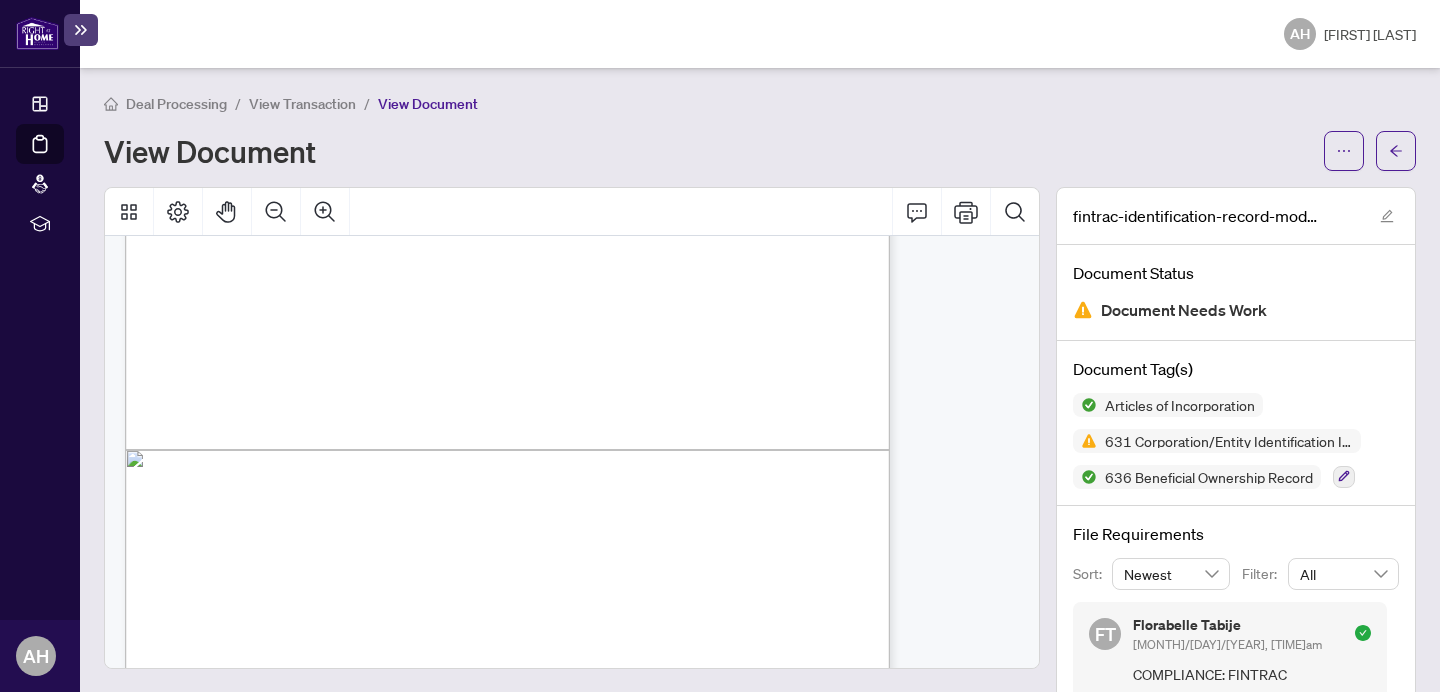 scroll, scrollTop: 1634, scrollLeft: 0, axis: vertical 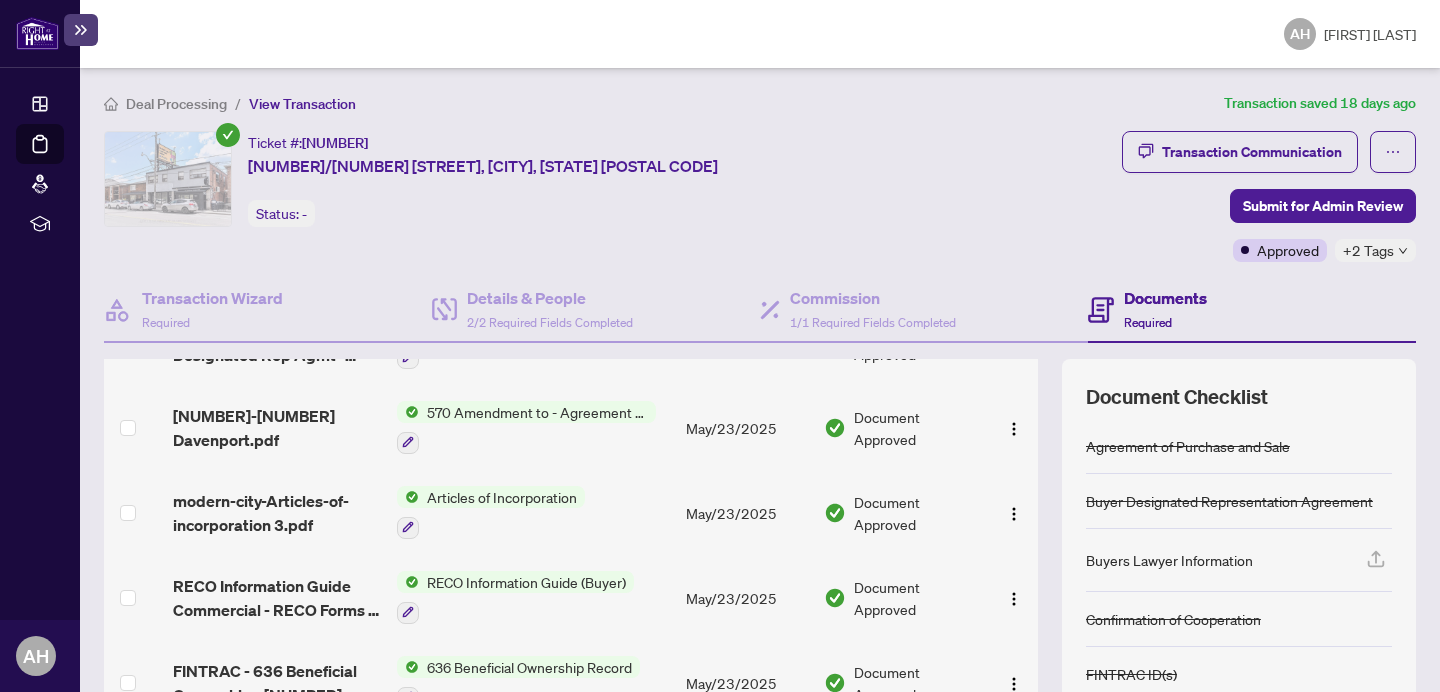 click on "Articles of Incorporation" at bounding box center (502, 497) 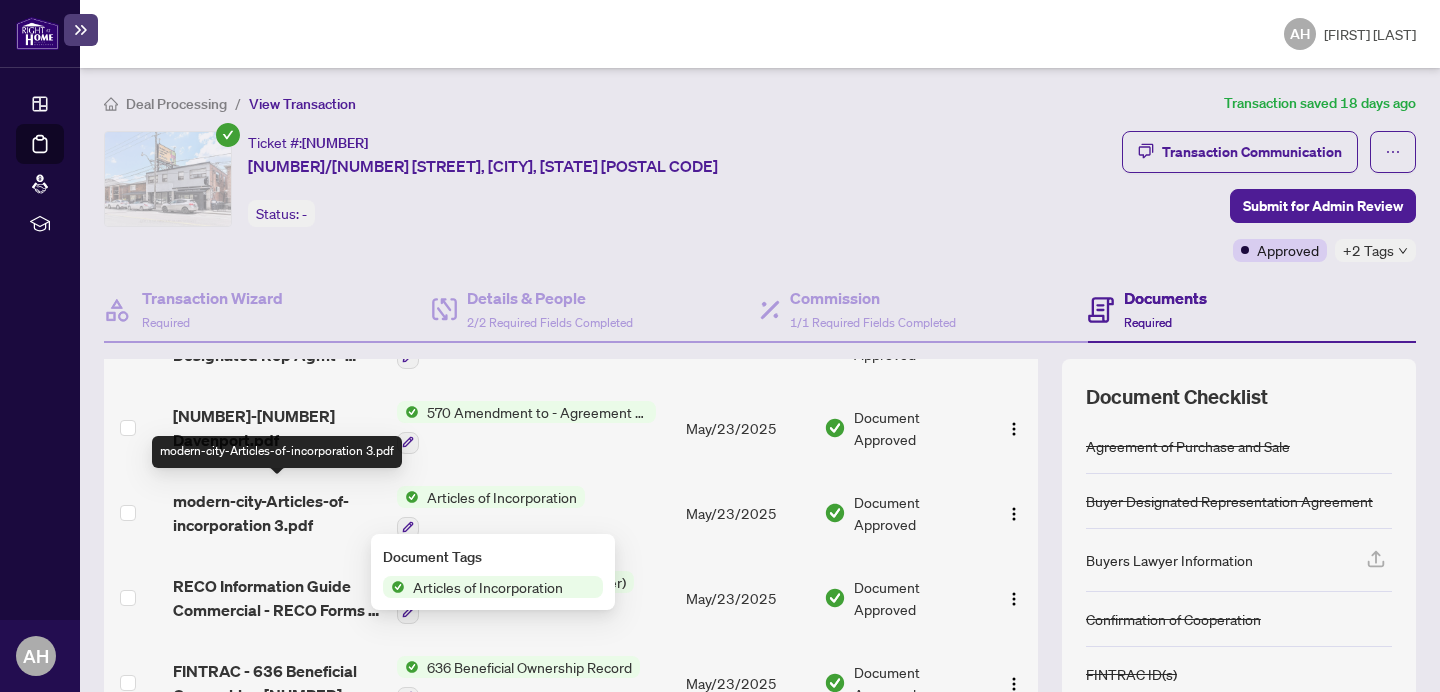 click on "modern-city-Articles-of-incorporation 3.pdf" at bounding box center [277, 513] 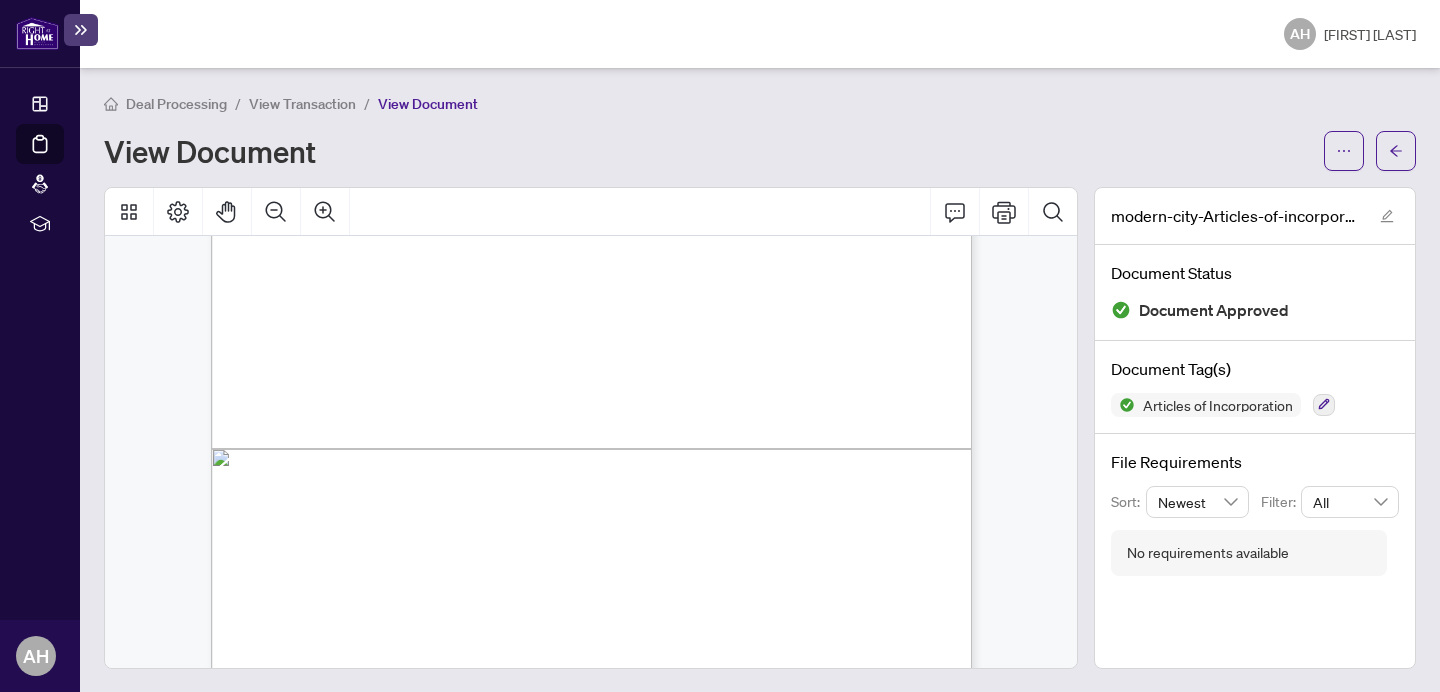 scroll, scrollTop: 3767, scrollLeft: 0, axis: vertical 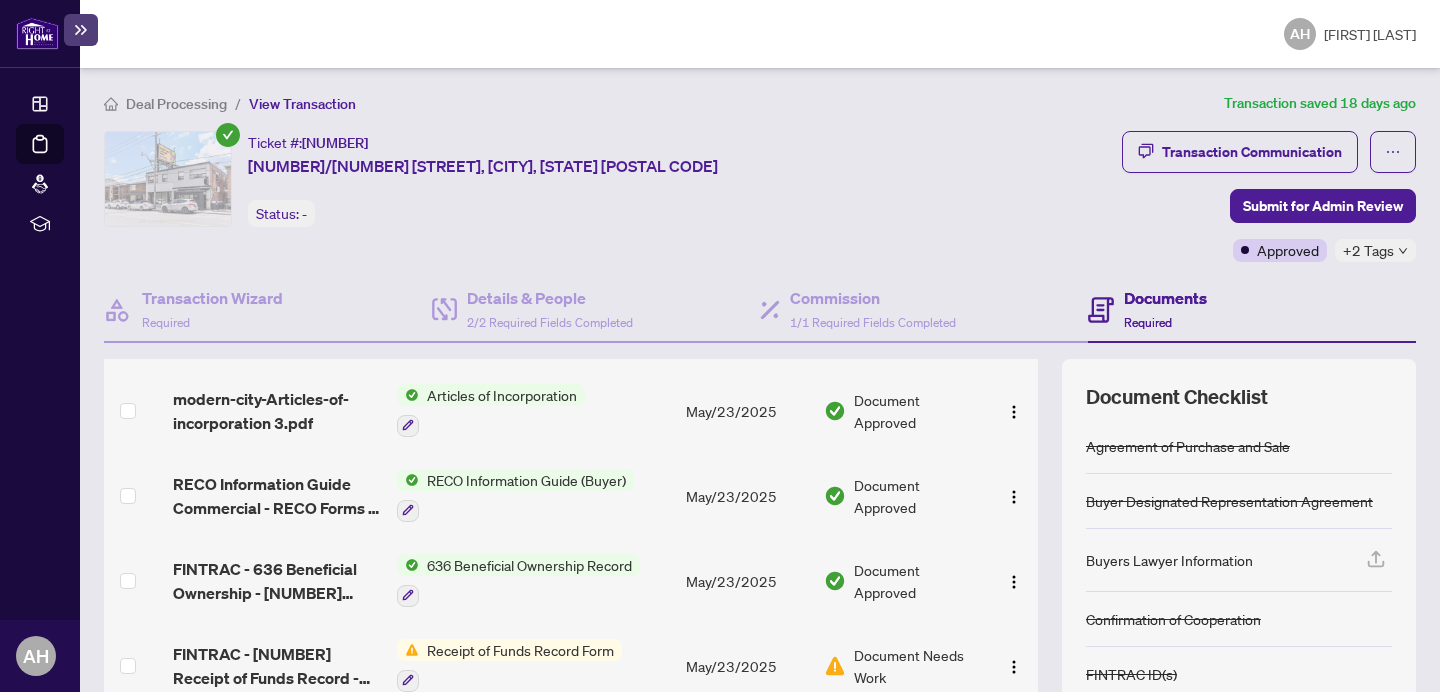 click on "RECO Information Guide (Buyer)" at bounding box center (526, 480) 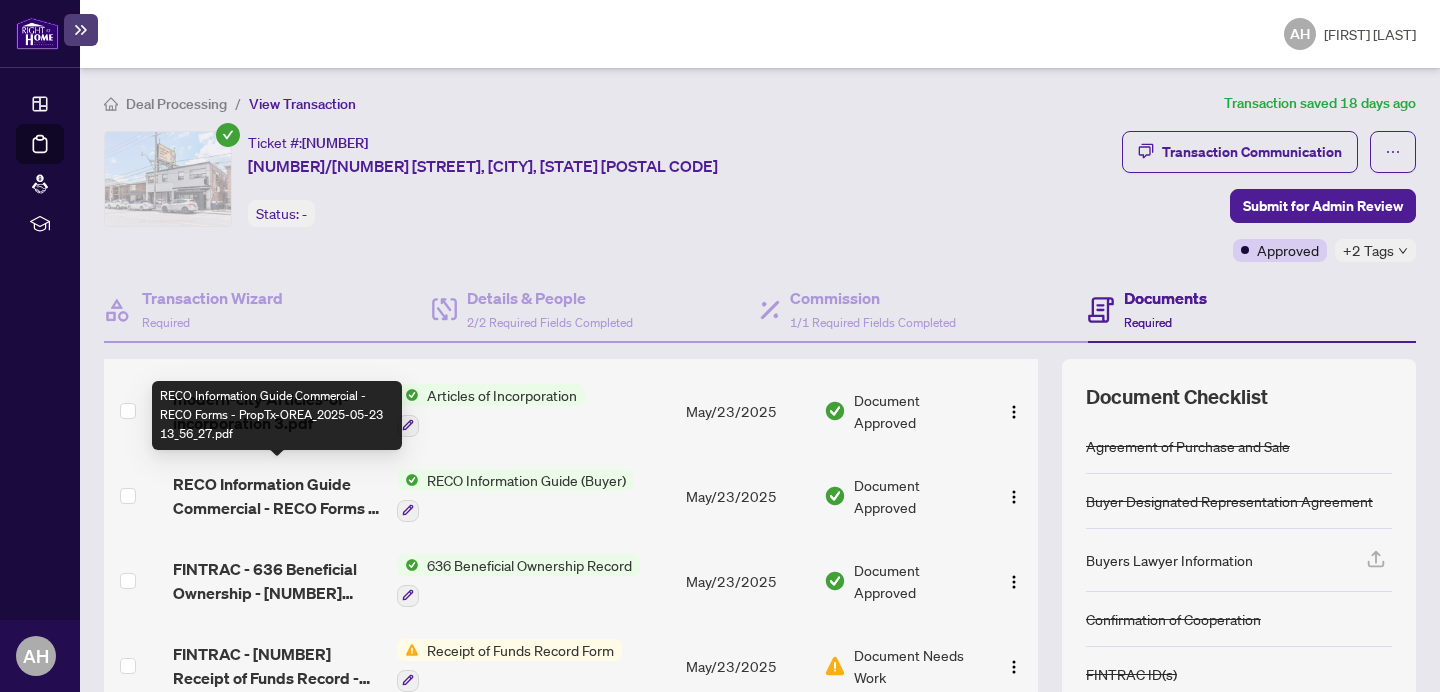click on "RECO Information Guide Commercial - RECO Forms - PropTx-OREA_2025-05-23 13_56_27.pdf" at bounding box center (277, 496) 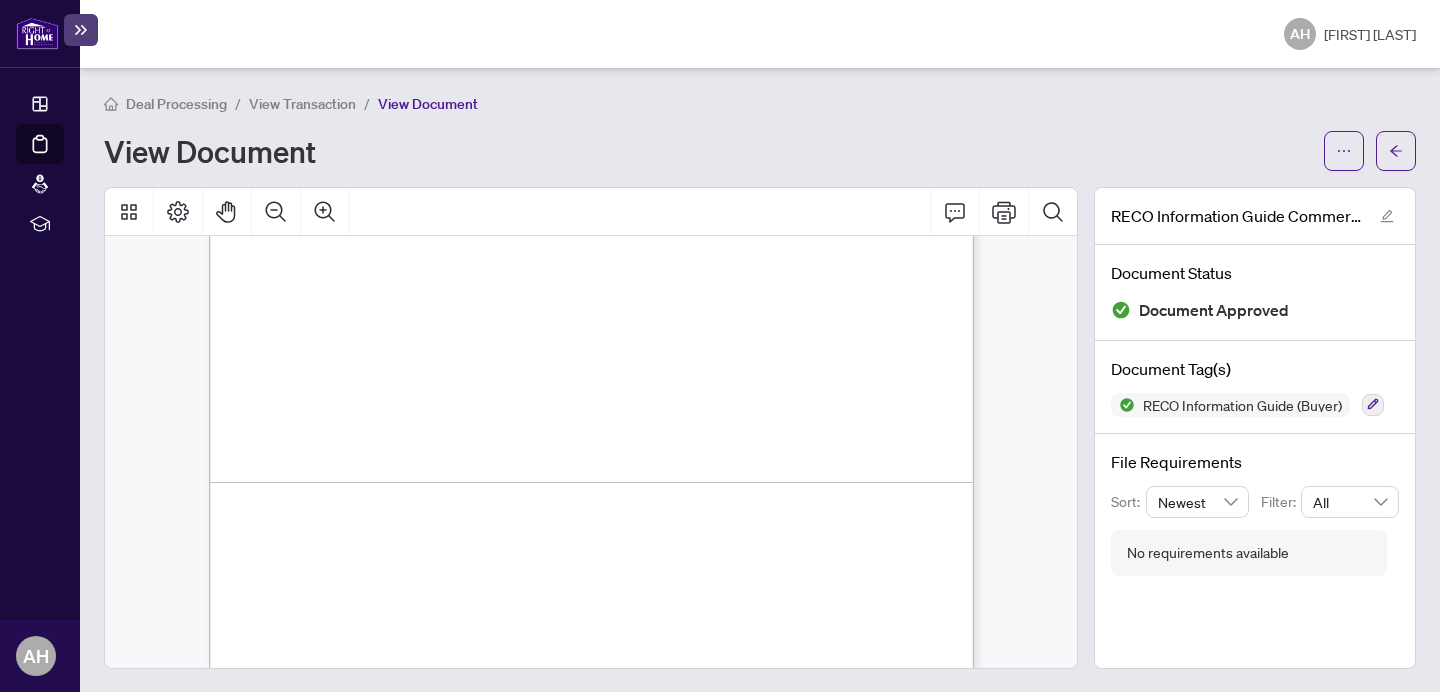 scroll, scrollTop: 9733, scrollLeft: 0, axis: vertical 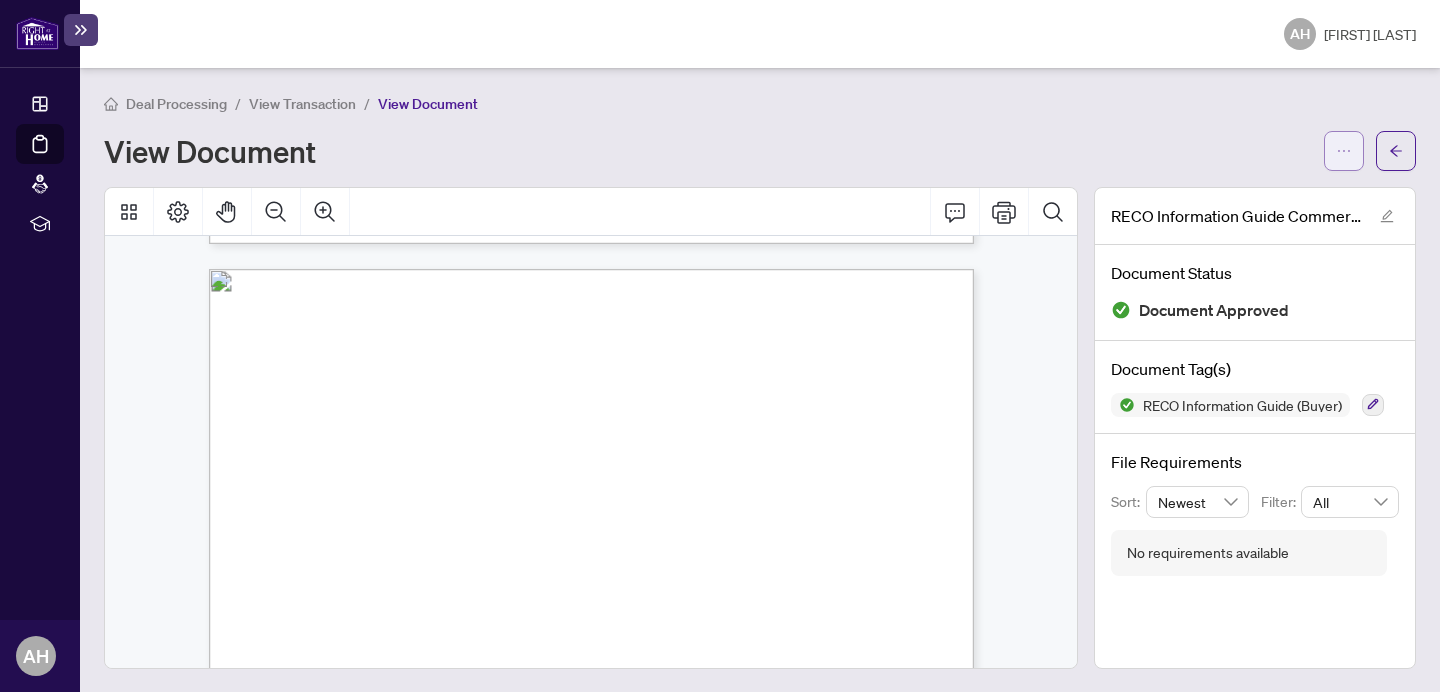 click 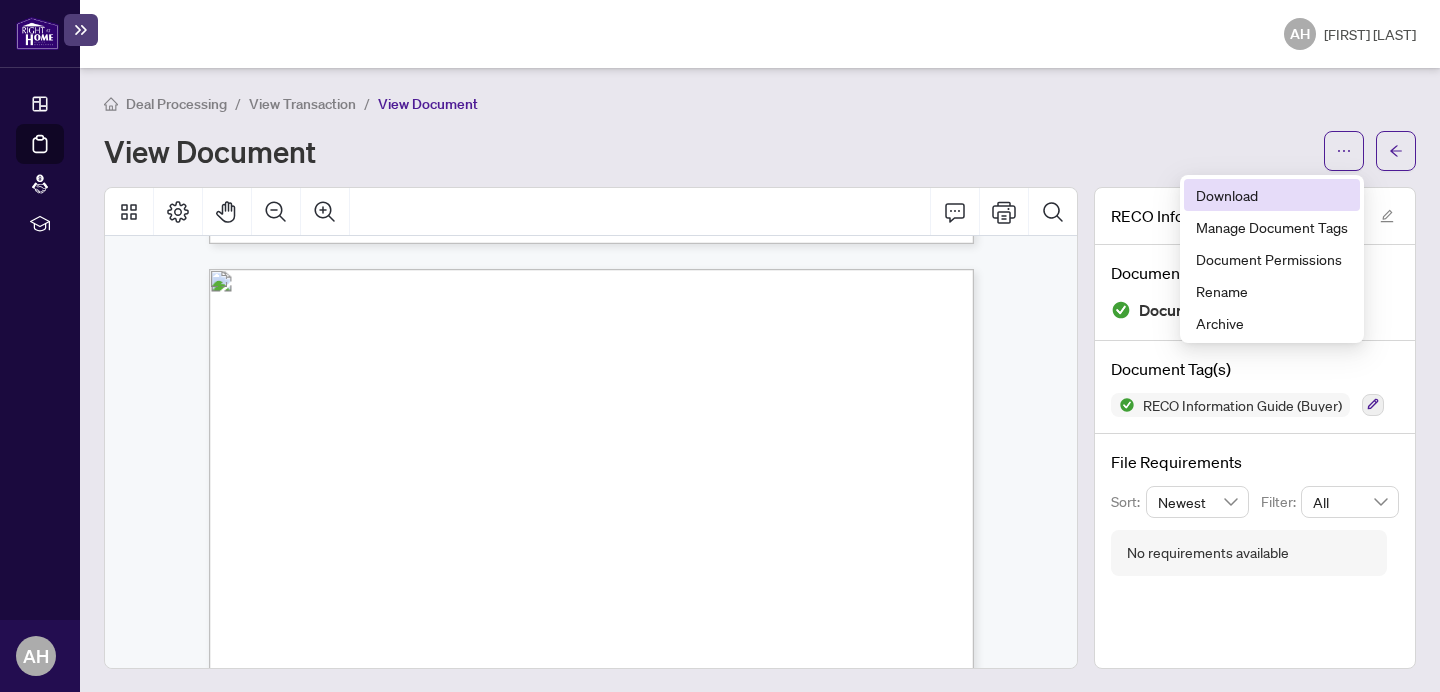 click on "Download" at bounding box center [1272, 195] 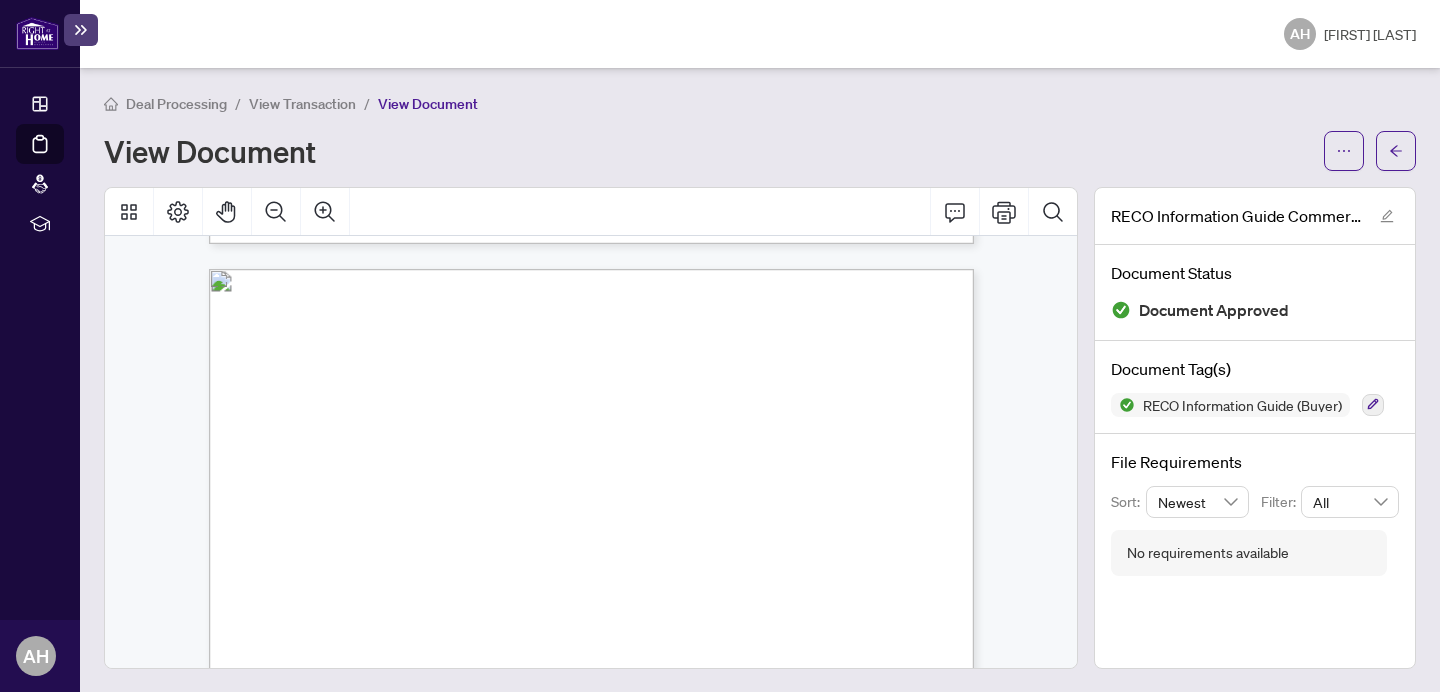 click on "Version: January 25, 2024  4
Know the risks of
representing yourself
Know the risks of representing yourself | RECO INFORMATION GUIDE  (COMMERCIAL)
If you are involved in a commercial real estate transaction and are  not  a client of a real estate
brokerage, you are considered a  self-represented party .
There are significant risks  associated with representing yourself in a commercial real estate
transaction if you do not have the knowledge and expertise required to navigate the transaction or
are not supported by professionals who can guide you through the transaction. RECO recommends
that you seek independent professional advice before you proceed as a self-represented party.
Agents in Ontario are permitted to provide assistance to a self-represented party if the assistance is
a service provided to their client or incidental to a service provided to their client. It’s important to
A real estate agent representing a party on the other side of the transaction cannot:
•  •  •  5" at bounding box center (601, -3794) 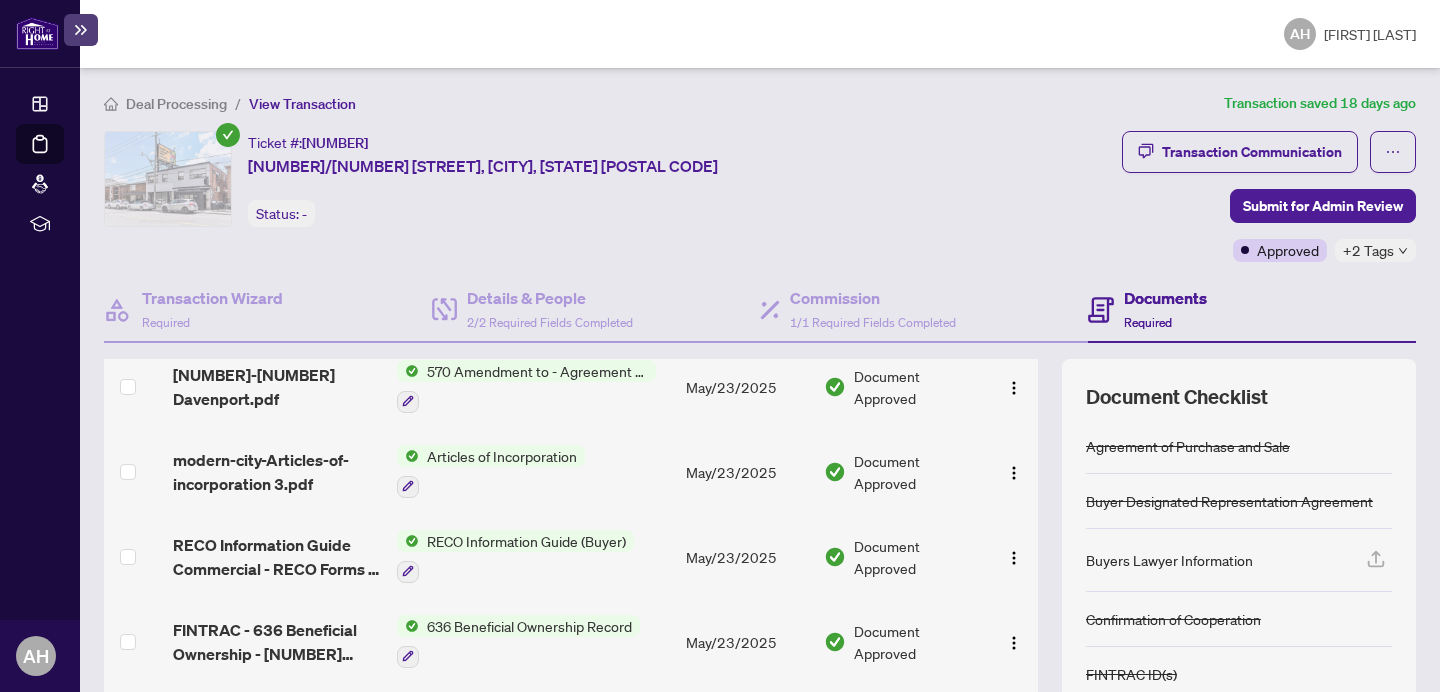 scroll, scrollTop: 1340, scrollLeft: 0, axis: vertical 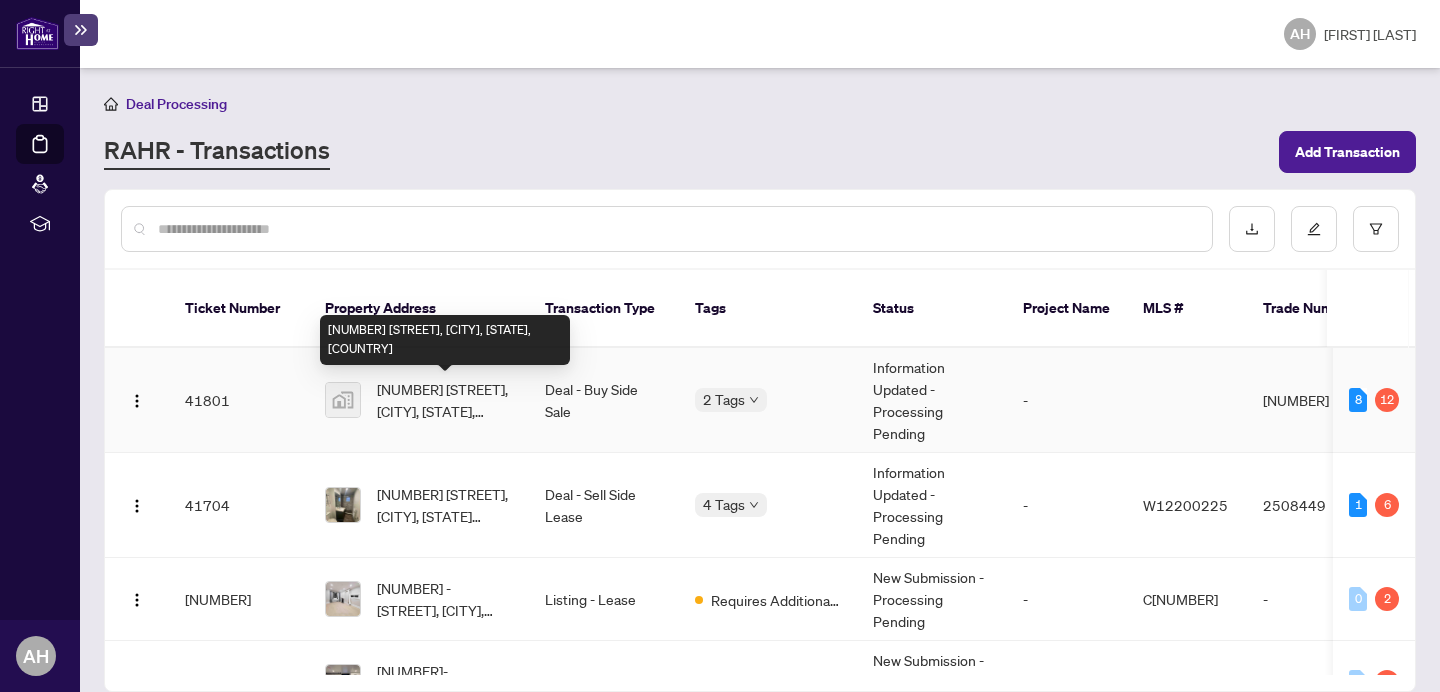 click on "[NUMBER] [STREET], [CITY], [STATE], [COUNTRY]" at bounding box center [445, 400] 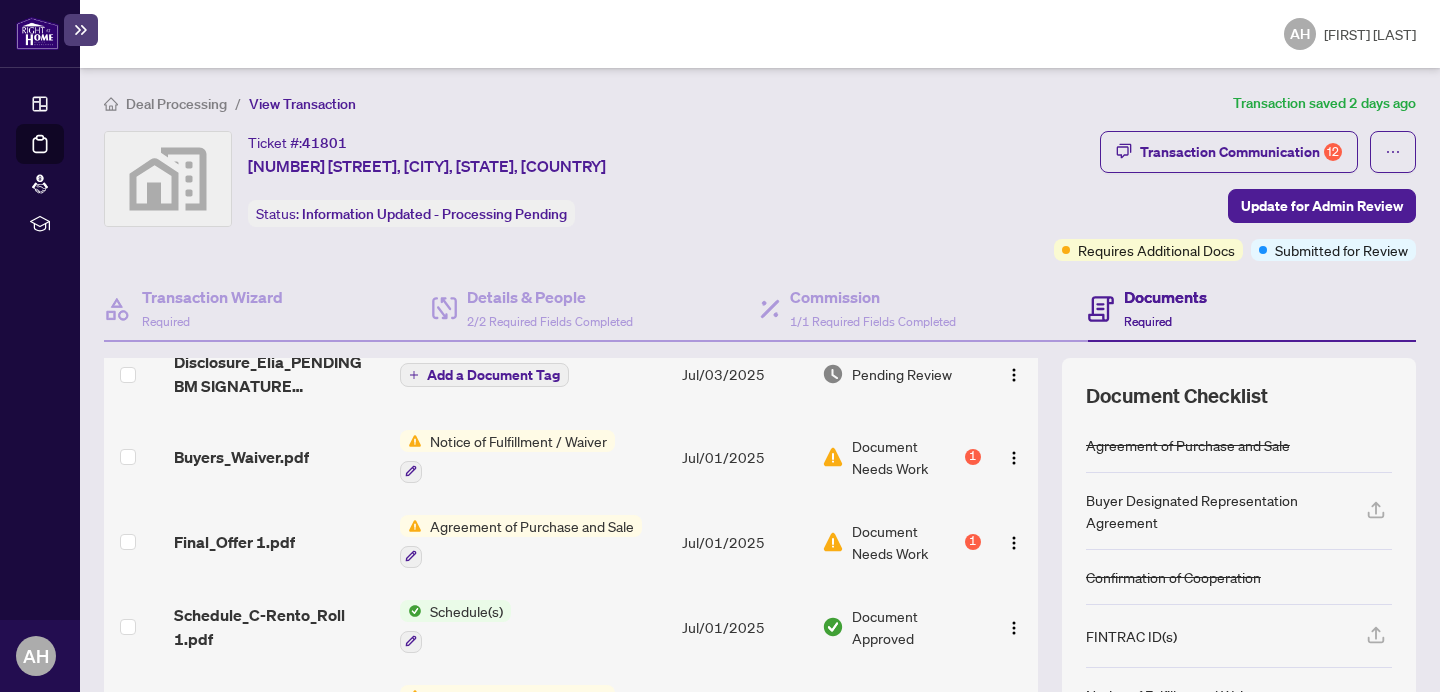 scroll, scrollTop: 916, scrollLeft: 0, axis: vertical 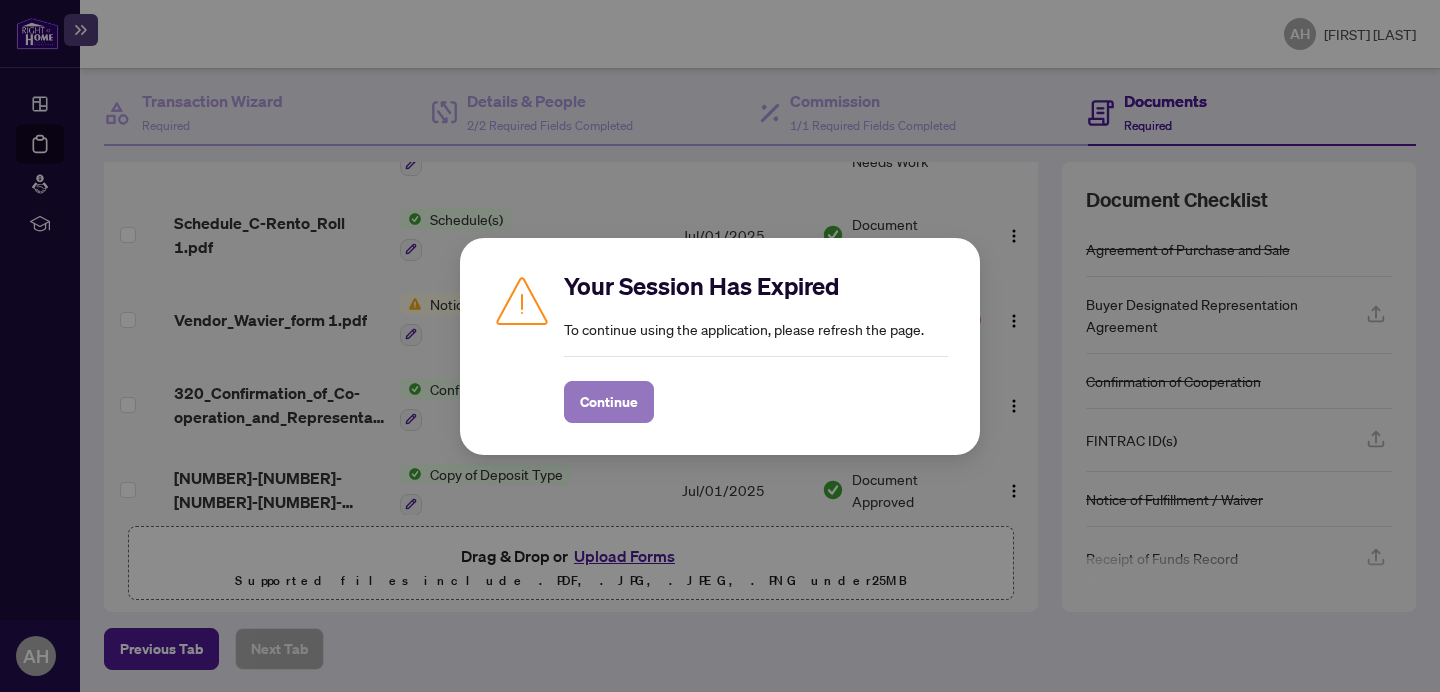 click on "Continue" at bounding box center (609, 402) 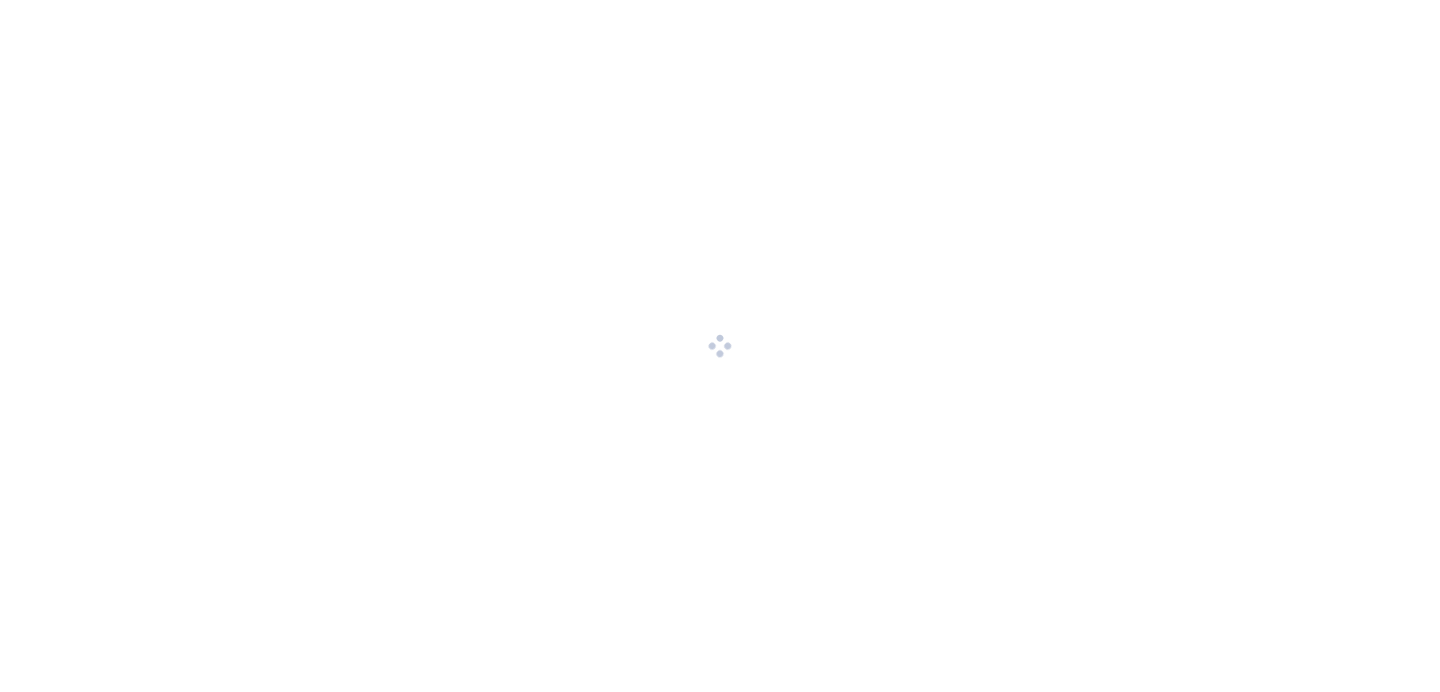 scroll, scrollTop: 0, scrollLeft: 0, axis: both 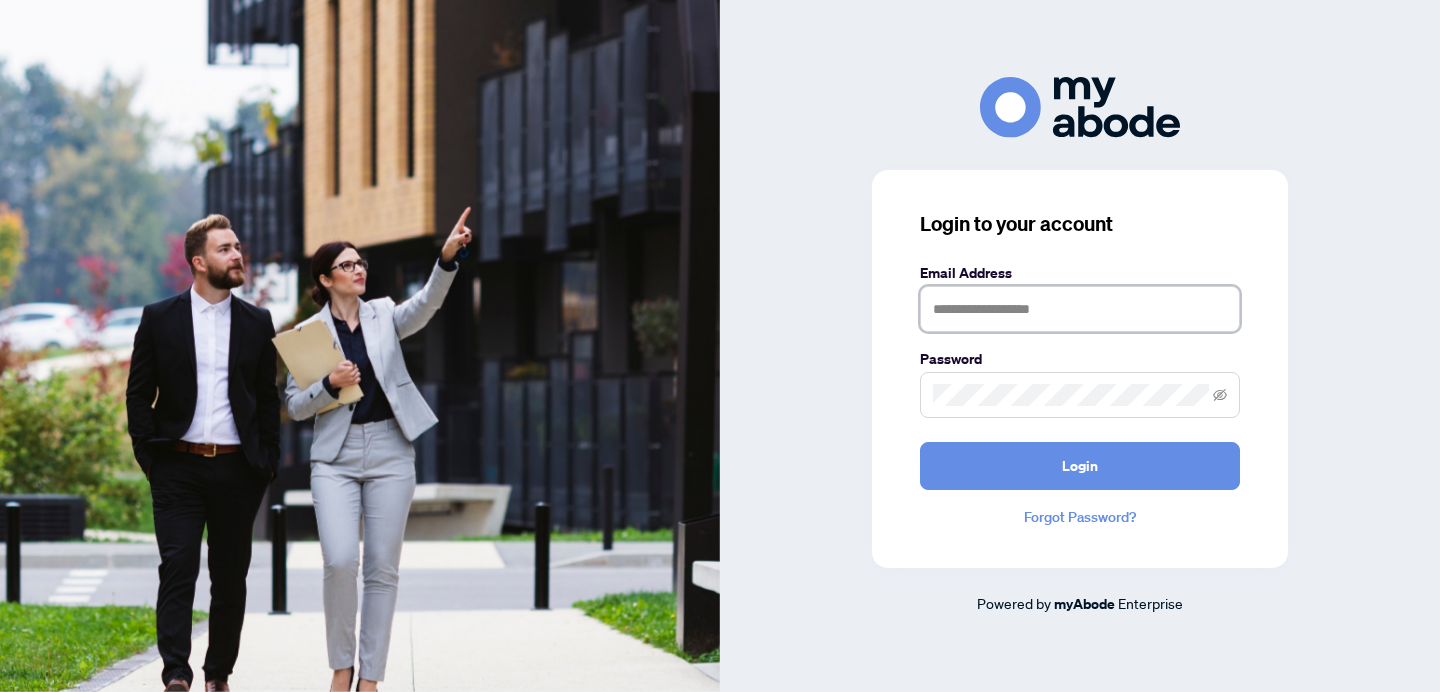 click at bounding box center [1080, 309] 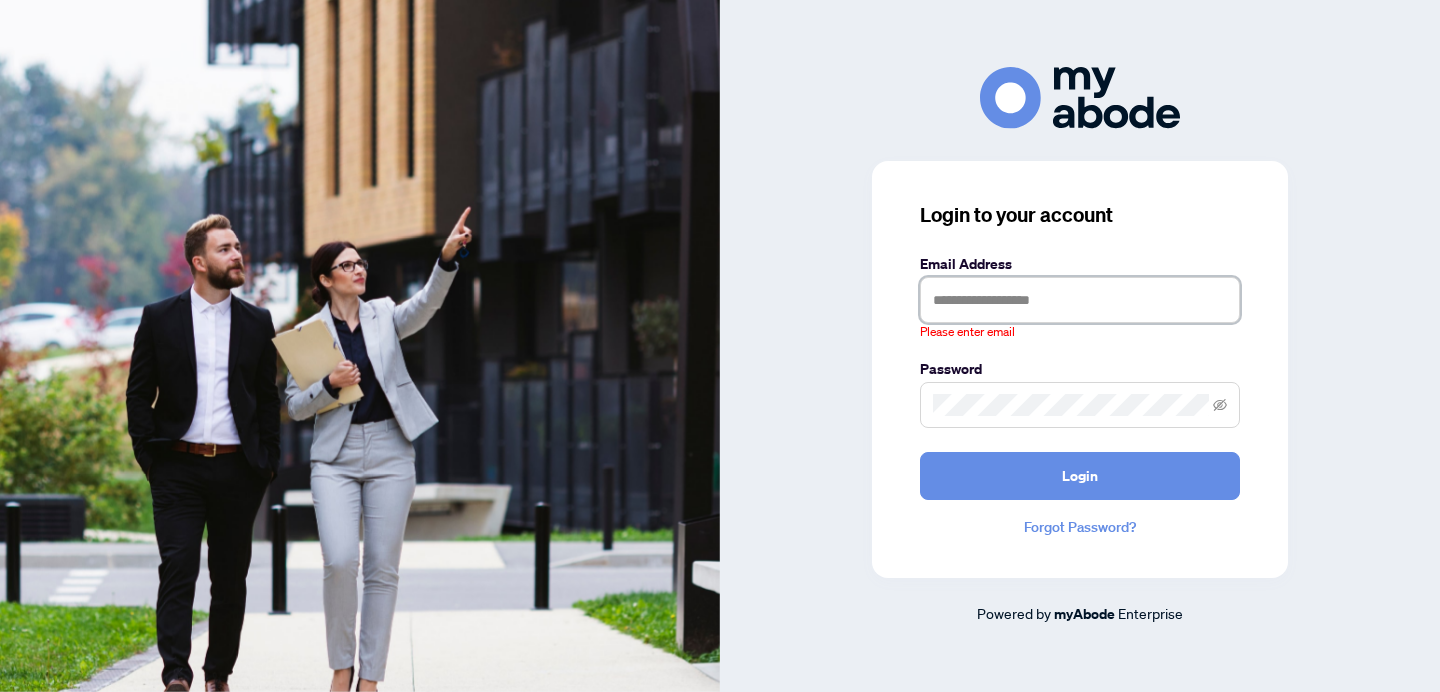 type on "**********" 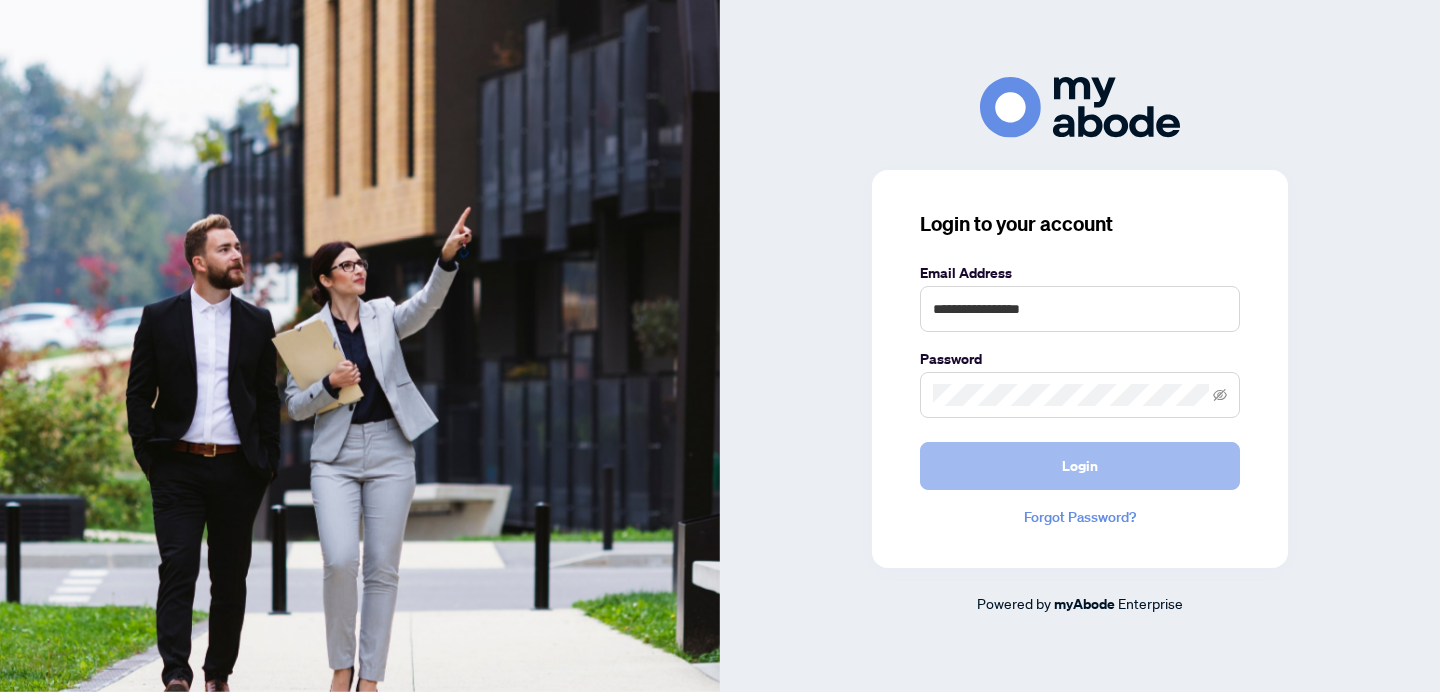 click on "Login" at bounding box center (1080, 466) 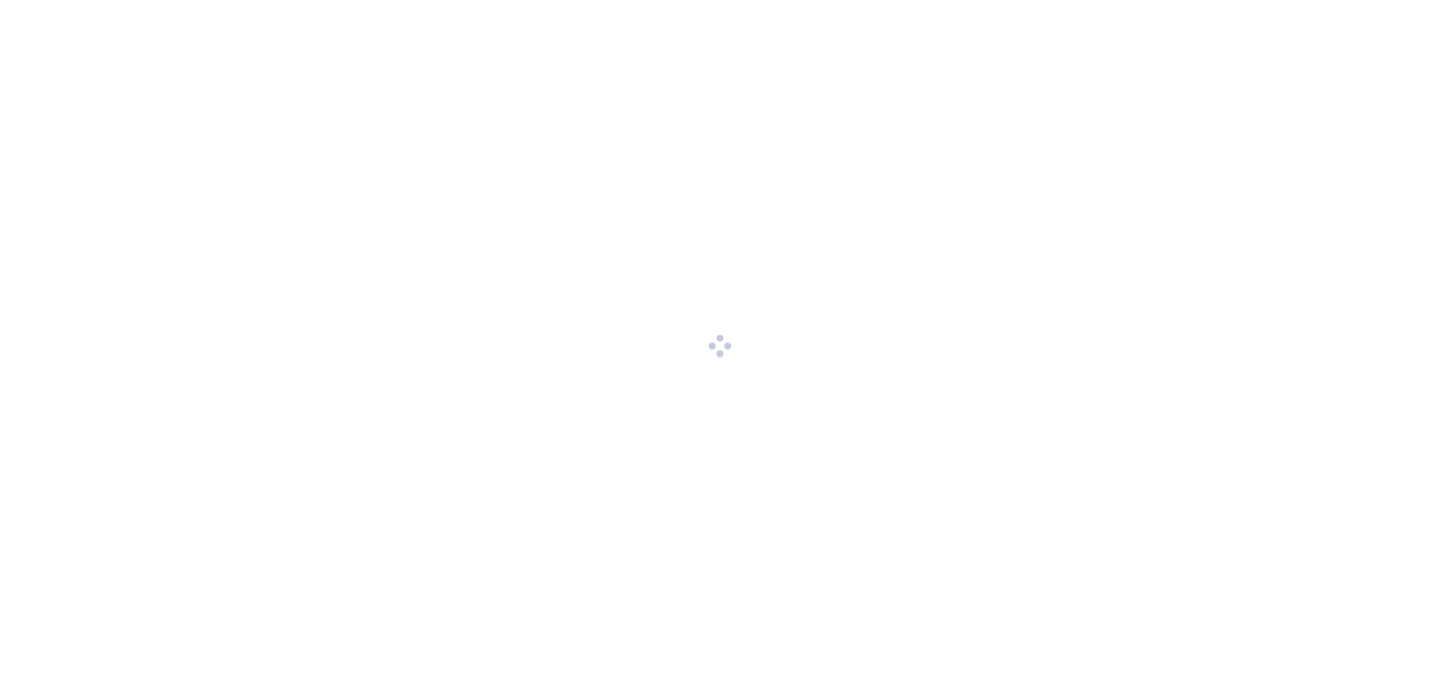 scroll, scrollTop: 0, scrollLeft: 0, axis: both 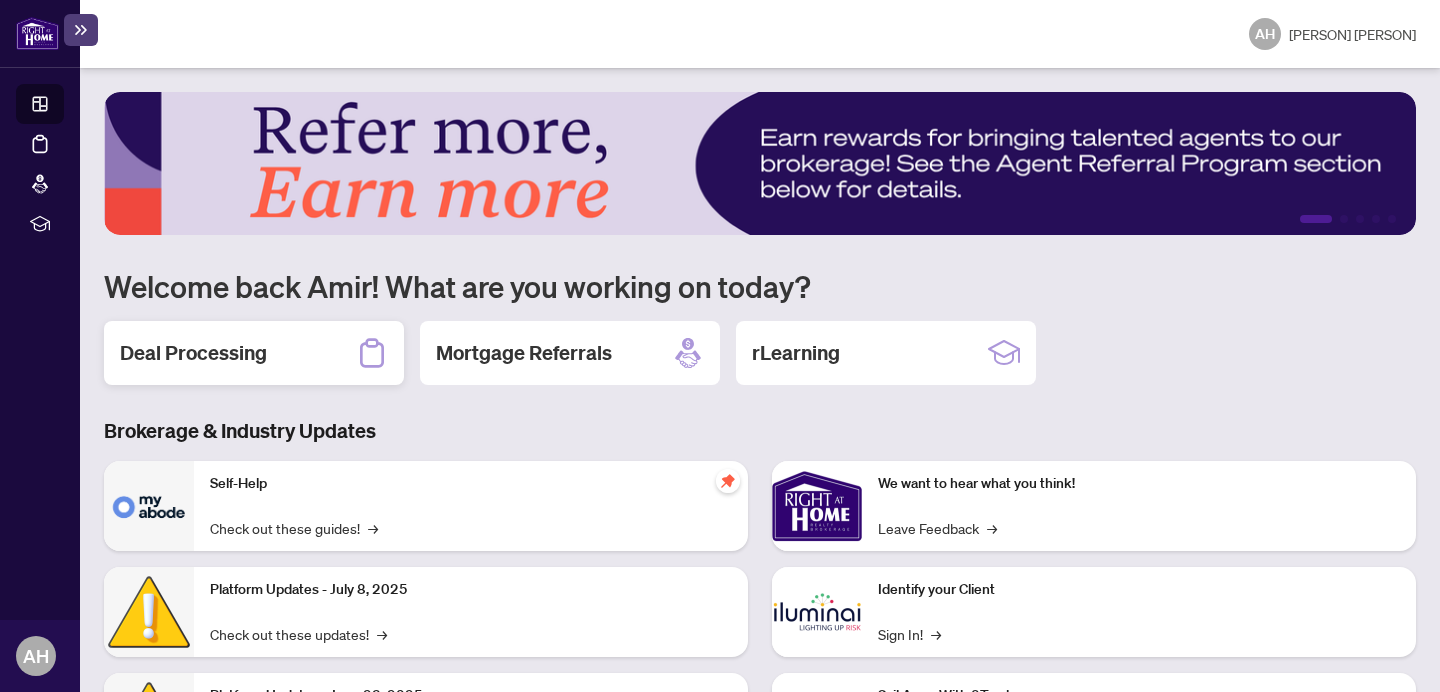 click on "Deal Processing" at bounding box center (254, 353) 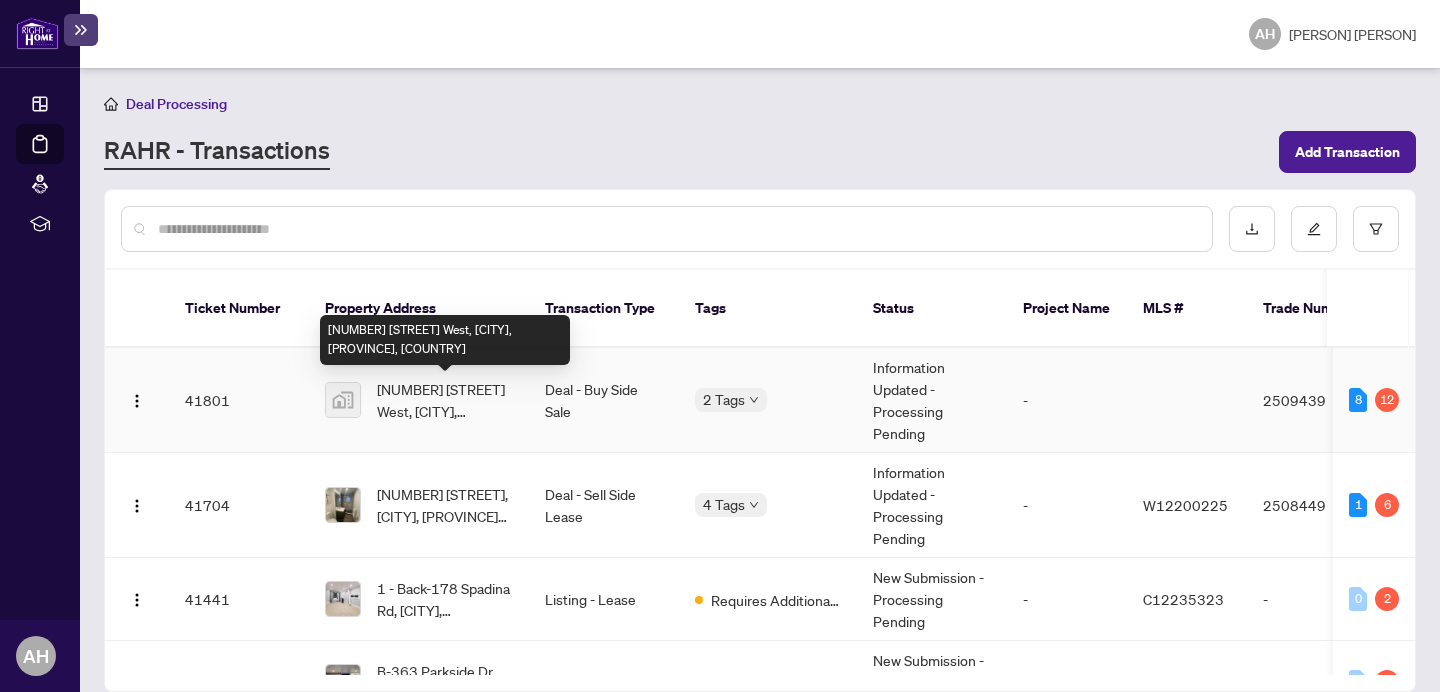 click on "[NUMBER] [STREET], [CITY], [STATE], [COUNTRY]" at bounding box center (445, 400) 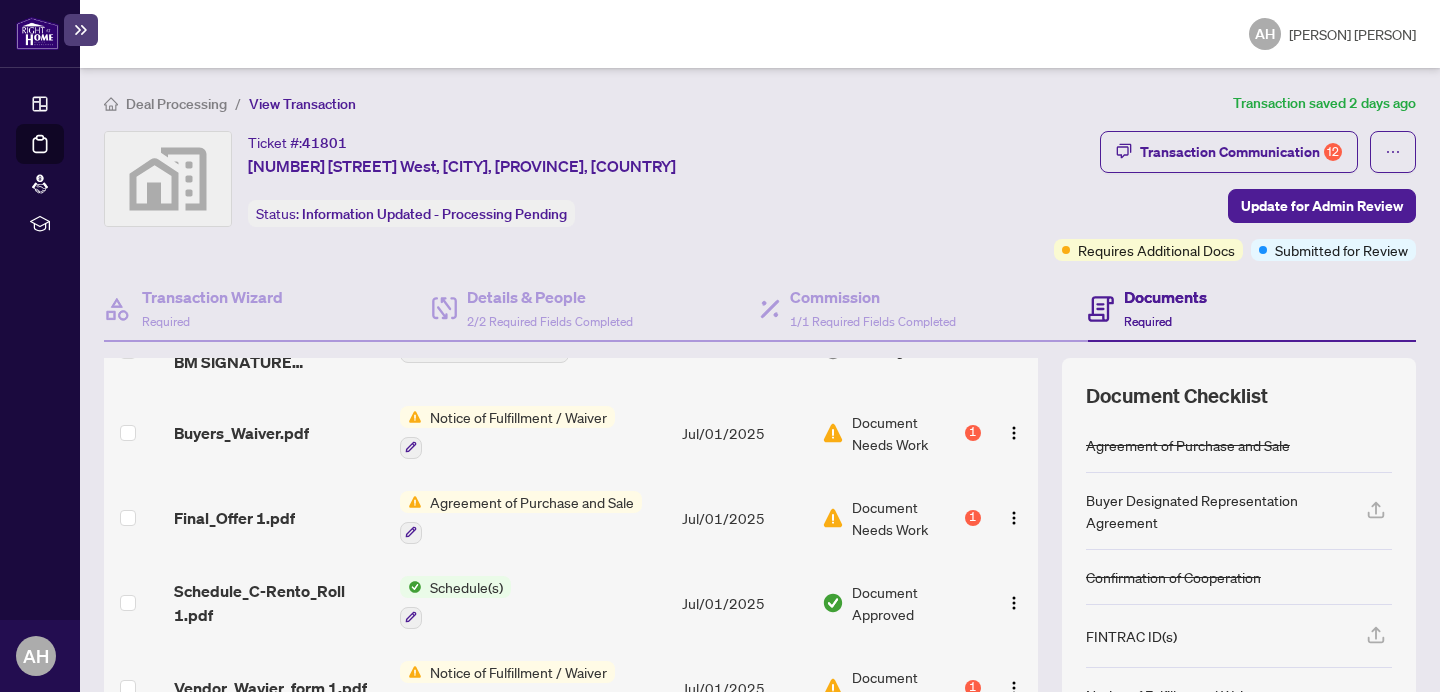 scroll, scrollTop: 913, scrollLeft: 0, axis: vertical 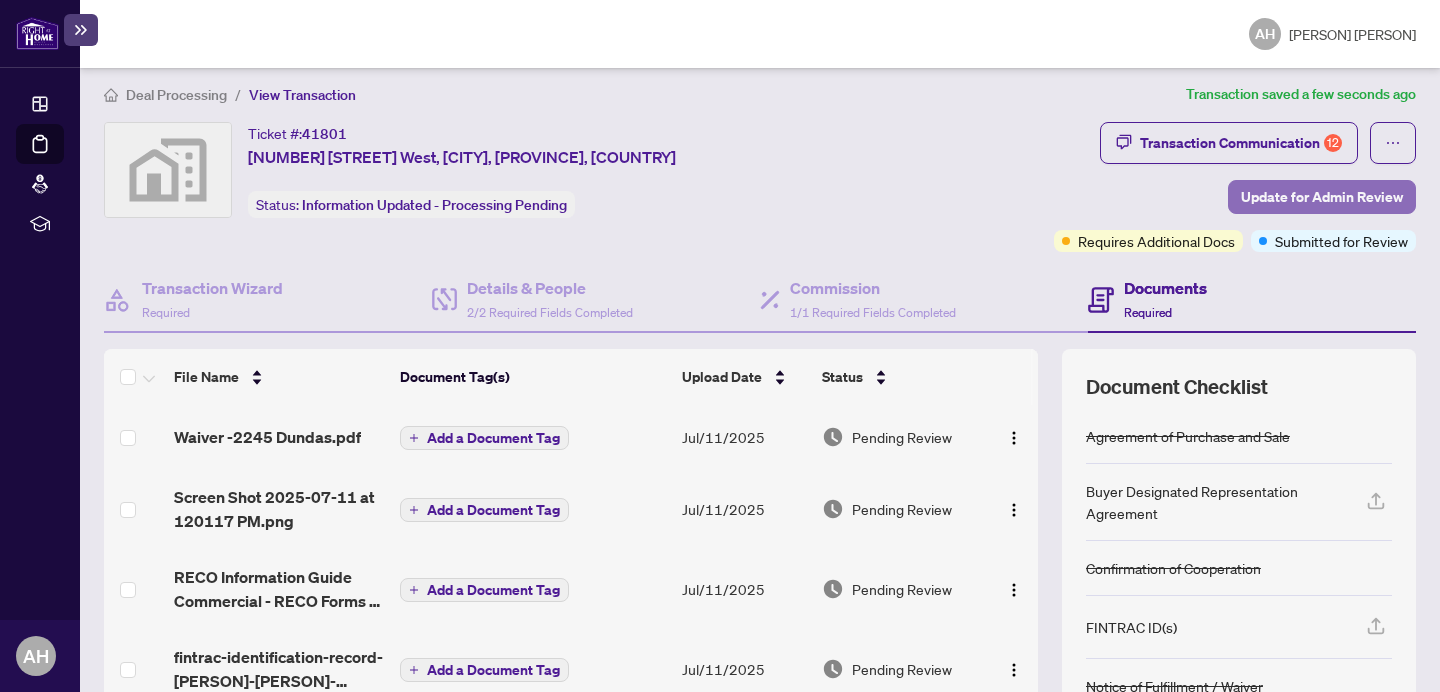 click on "Update for Admin Review" at bounding box center (1322, 197) 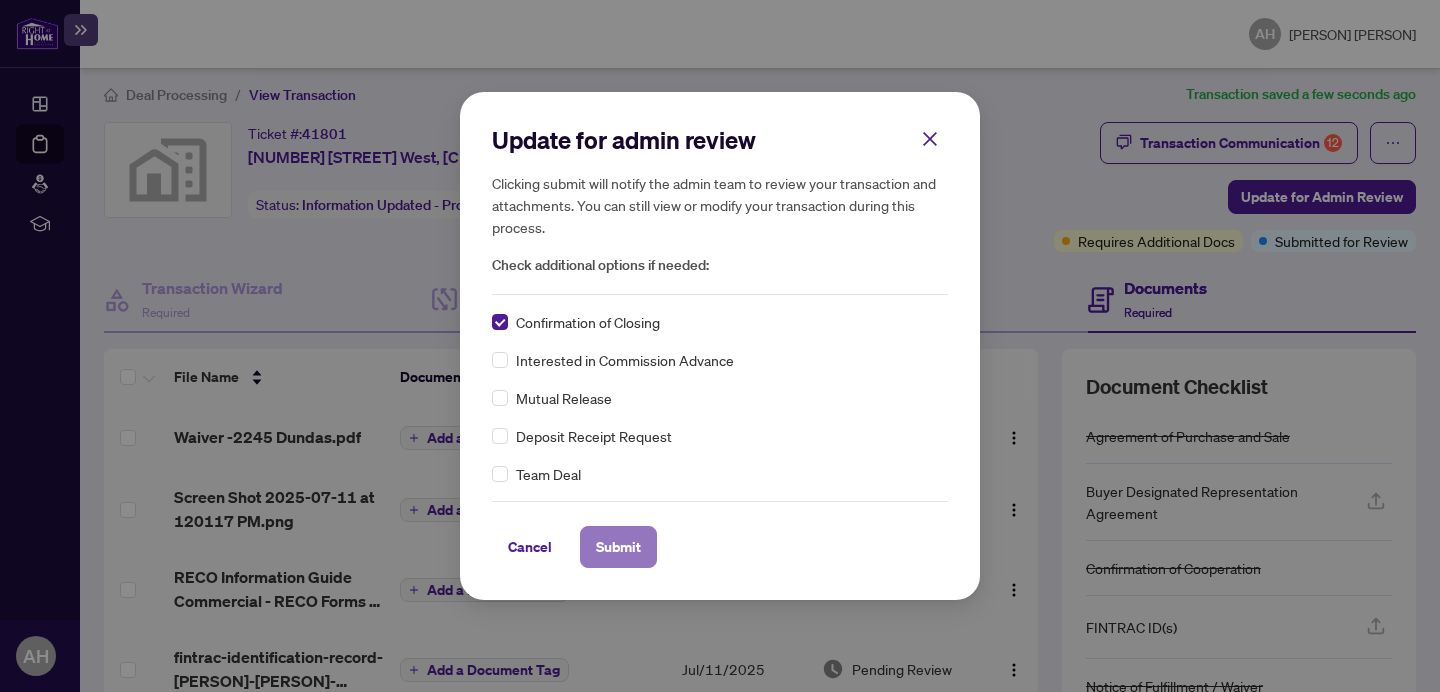 click on "Submit" at bounding box center [618, 547] 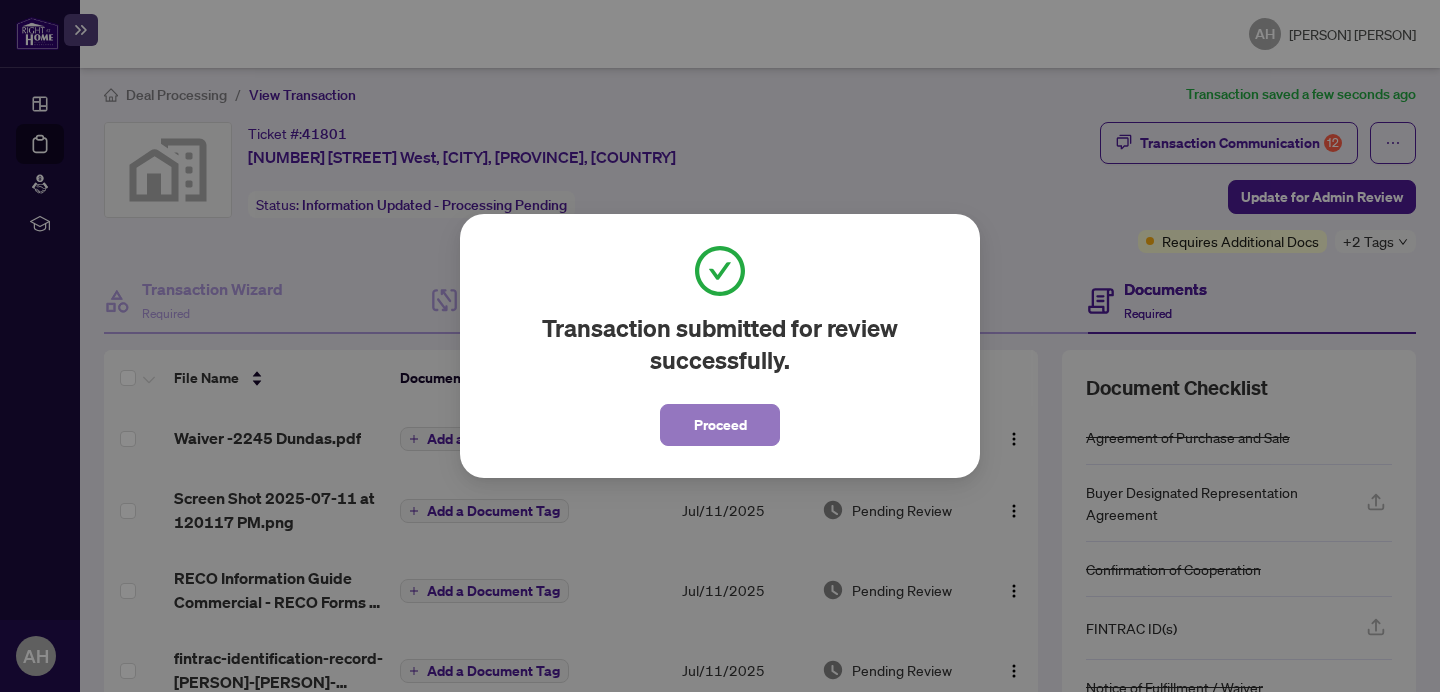 click on "Proceed" at bounding box center [720, 425] 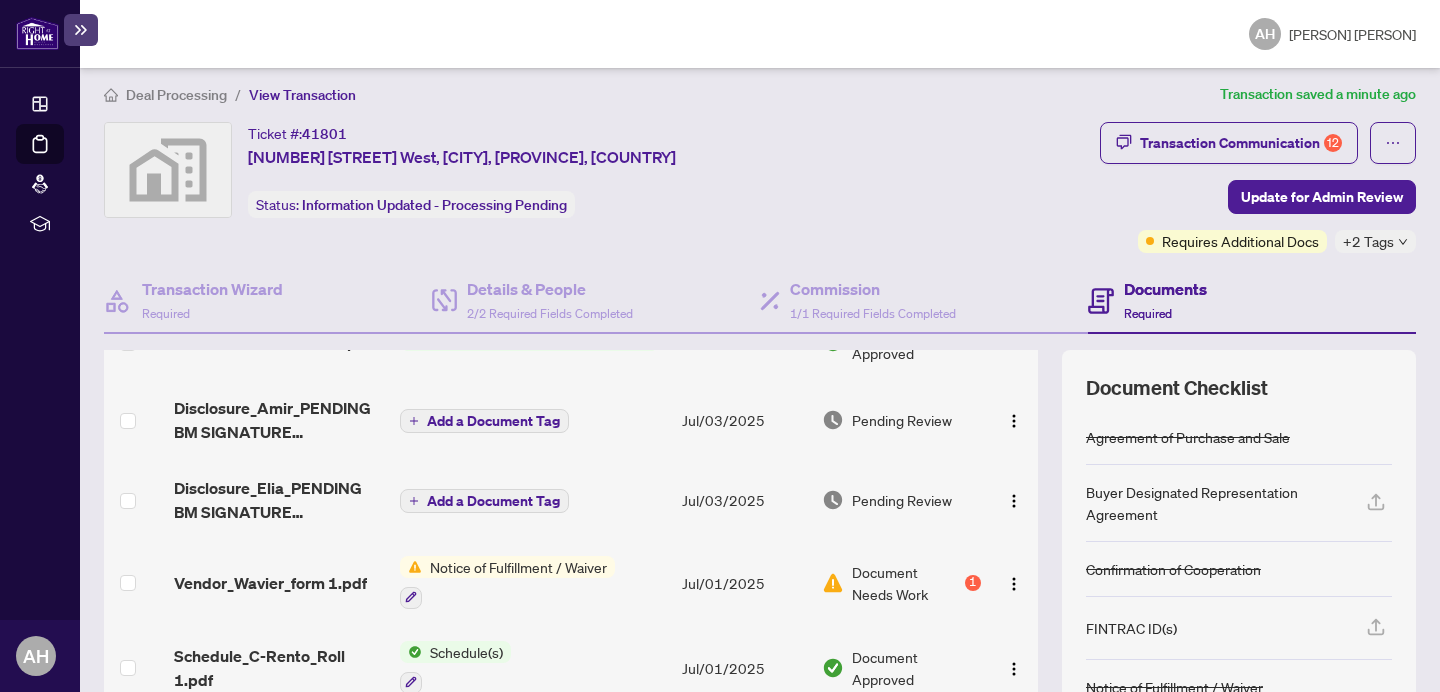 scroll, scrollTop: 1681, scrollLeft: 0, axis: vertical 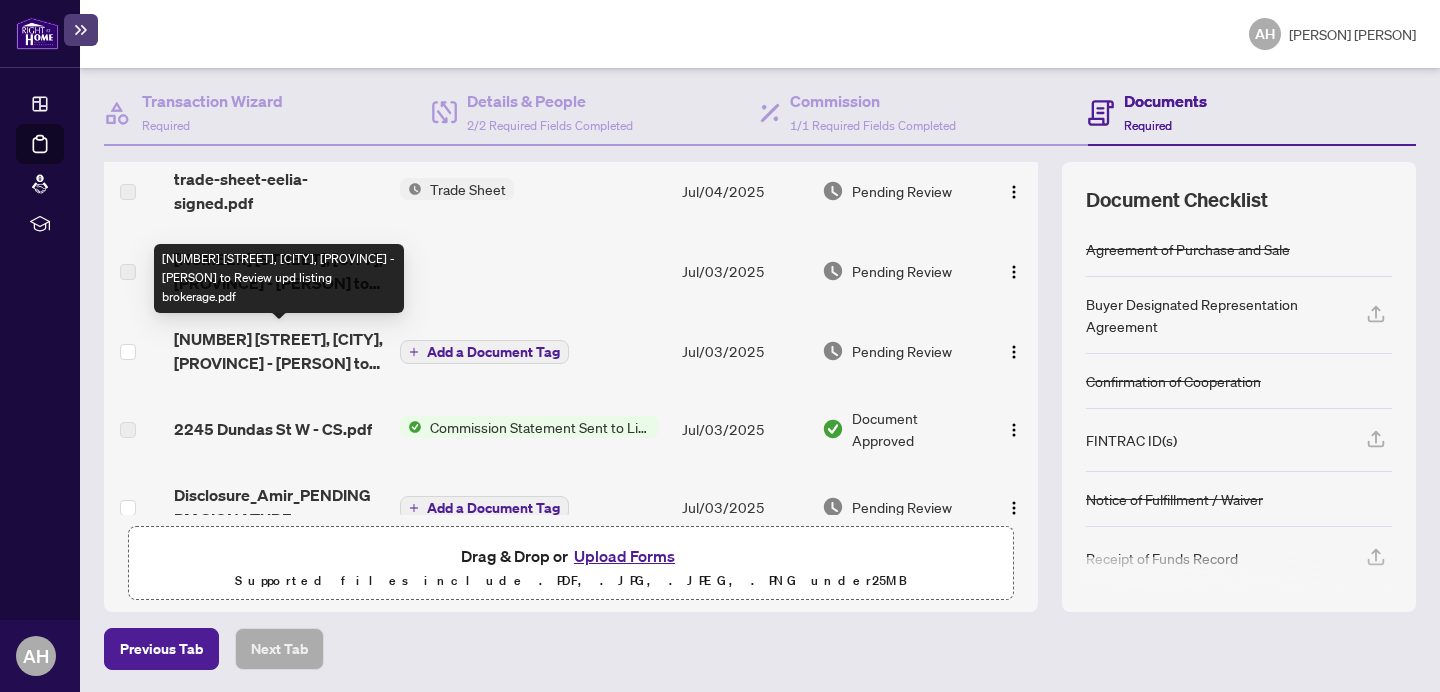 click on "[NUMBER] Dundas St W - Trade Sheet - [FIRST] to Review upd listing brokerage.pdf" at bounding box center (279, 351) 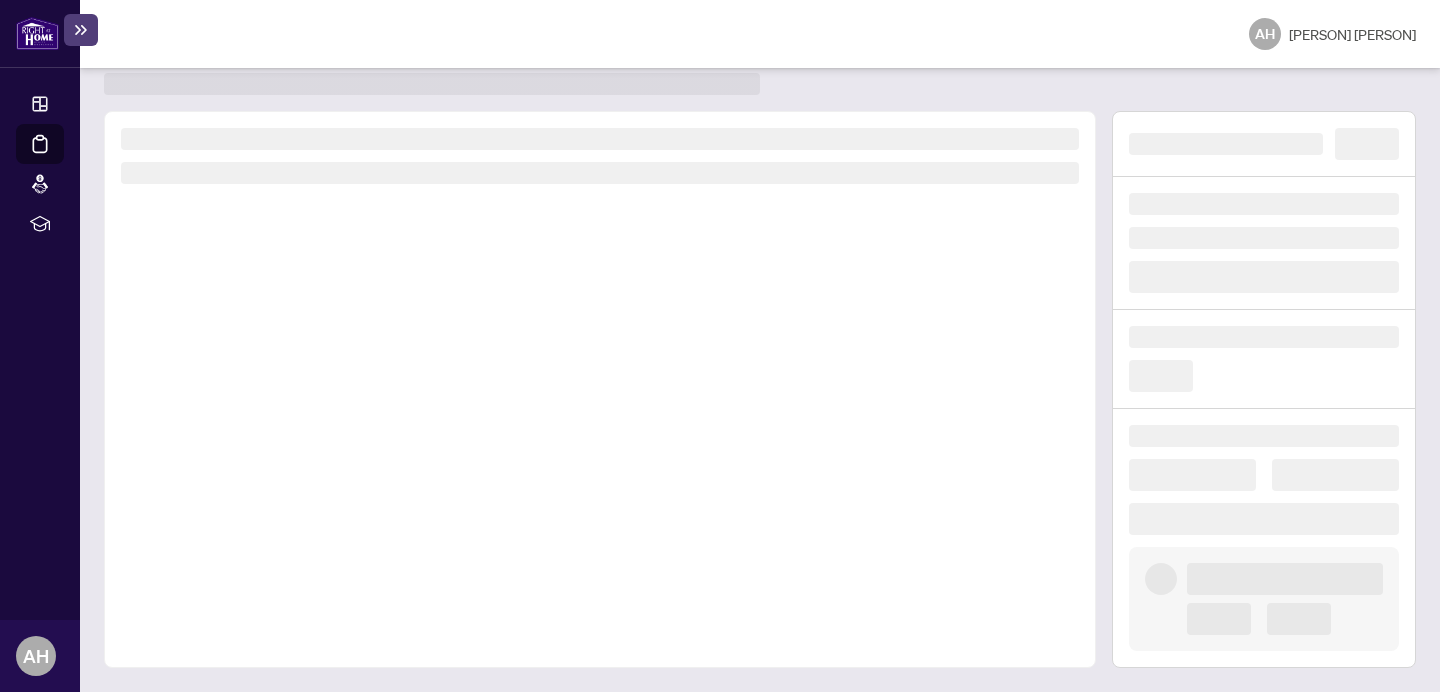 scroll, scrollTop: 0, scrollLeft: 0, axis: both 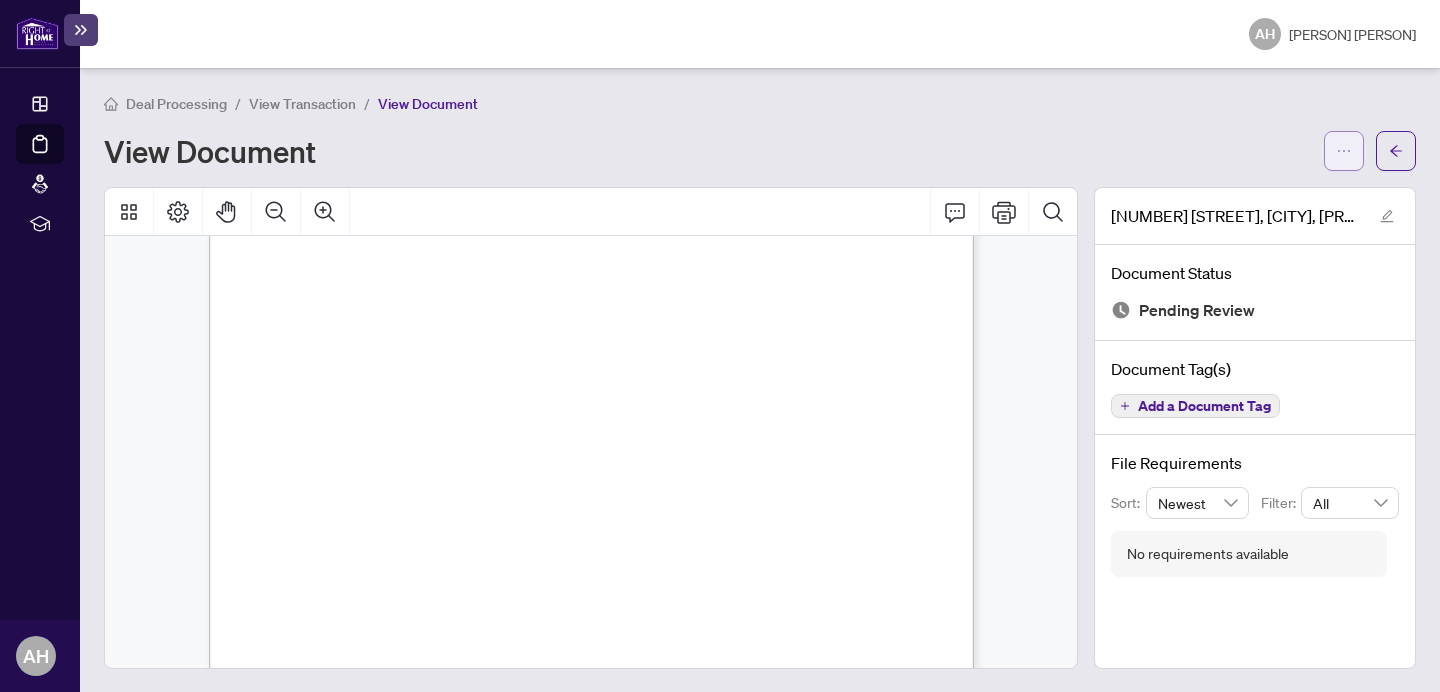 click 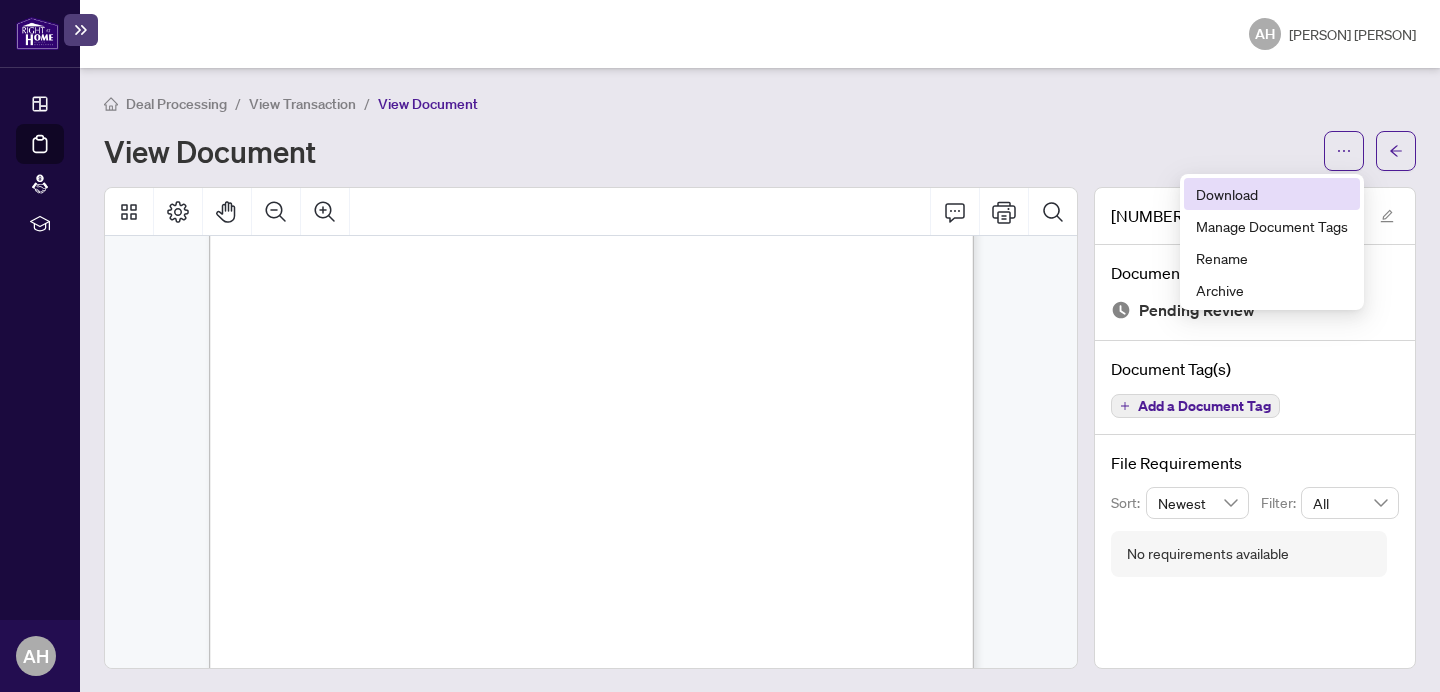 click on "Download" at bounding box center [1272, 194] 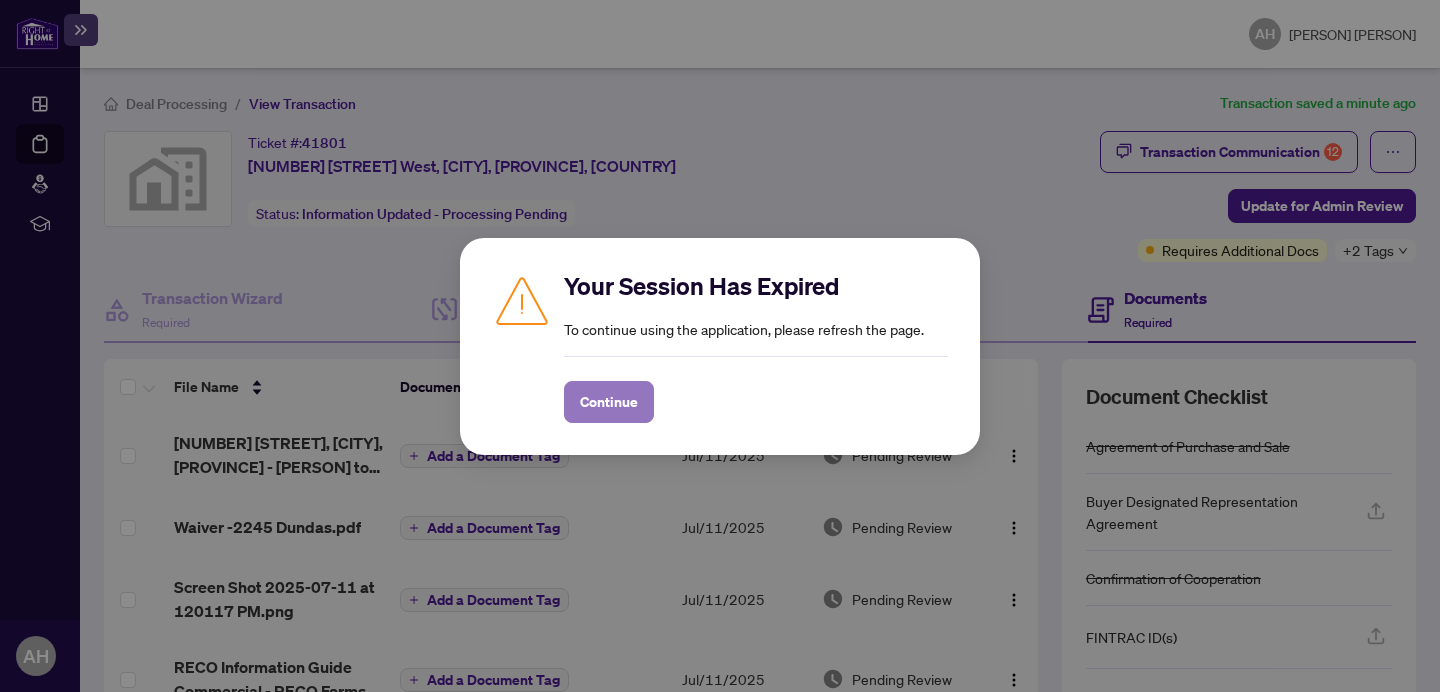 click on "Continue" at bounding box center [609, 402] 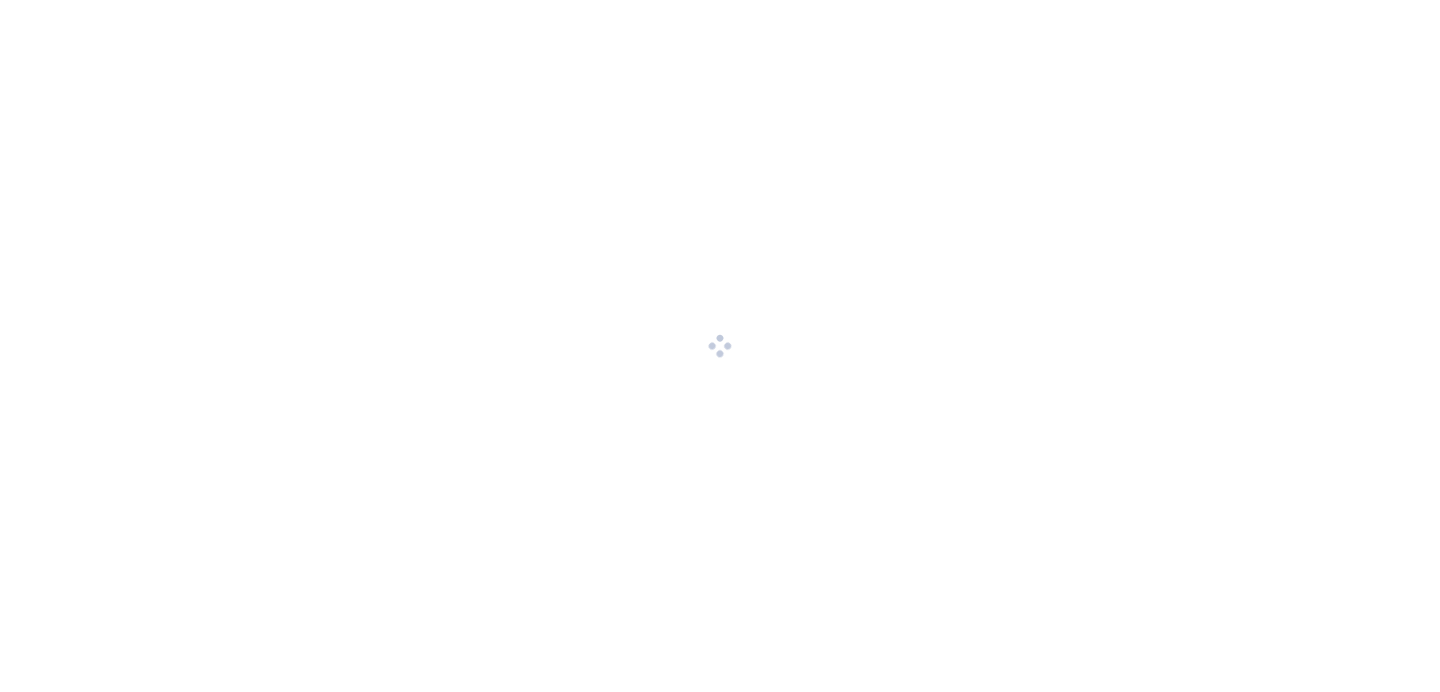 scroll, scrollTop: 0, scrollLeft: 0, axis: both 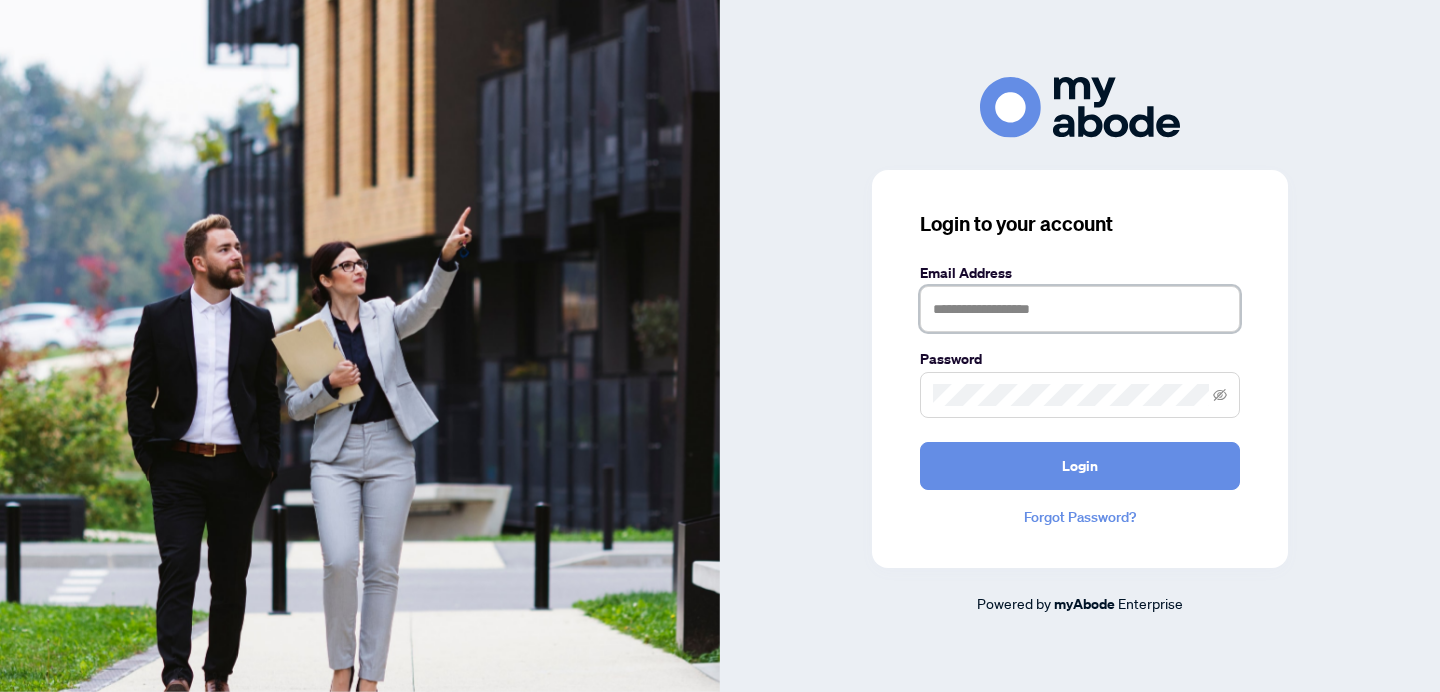 click at bounding box center (1080, 309) 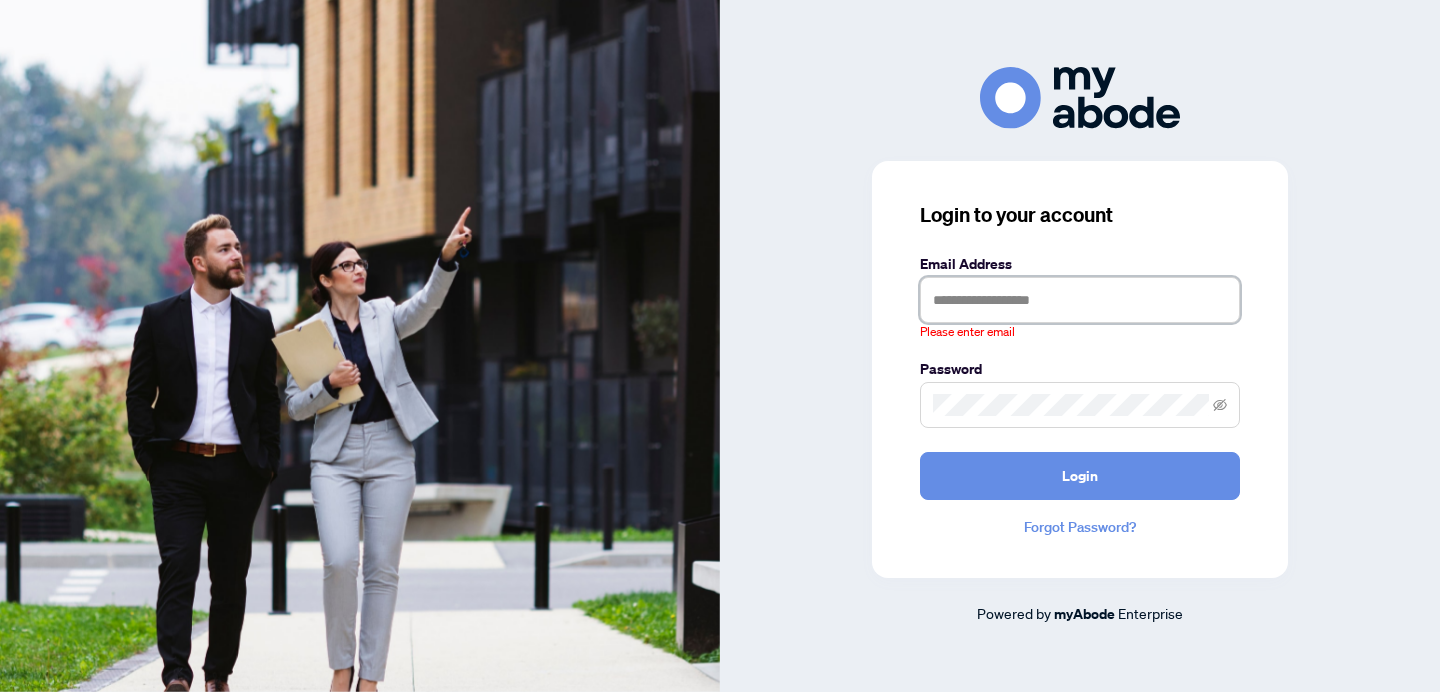 type on "**********" 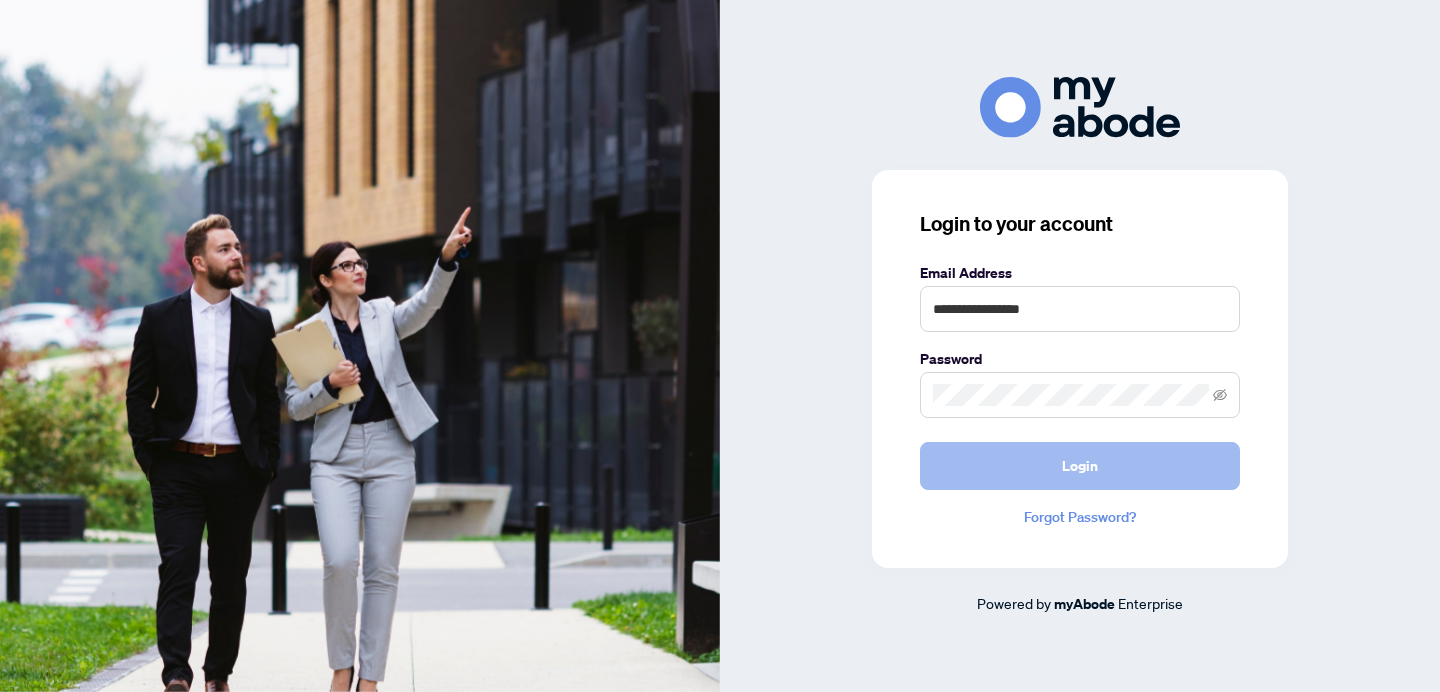 click on "Login" at bounding box center (1080, 466) 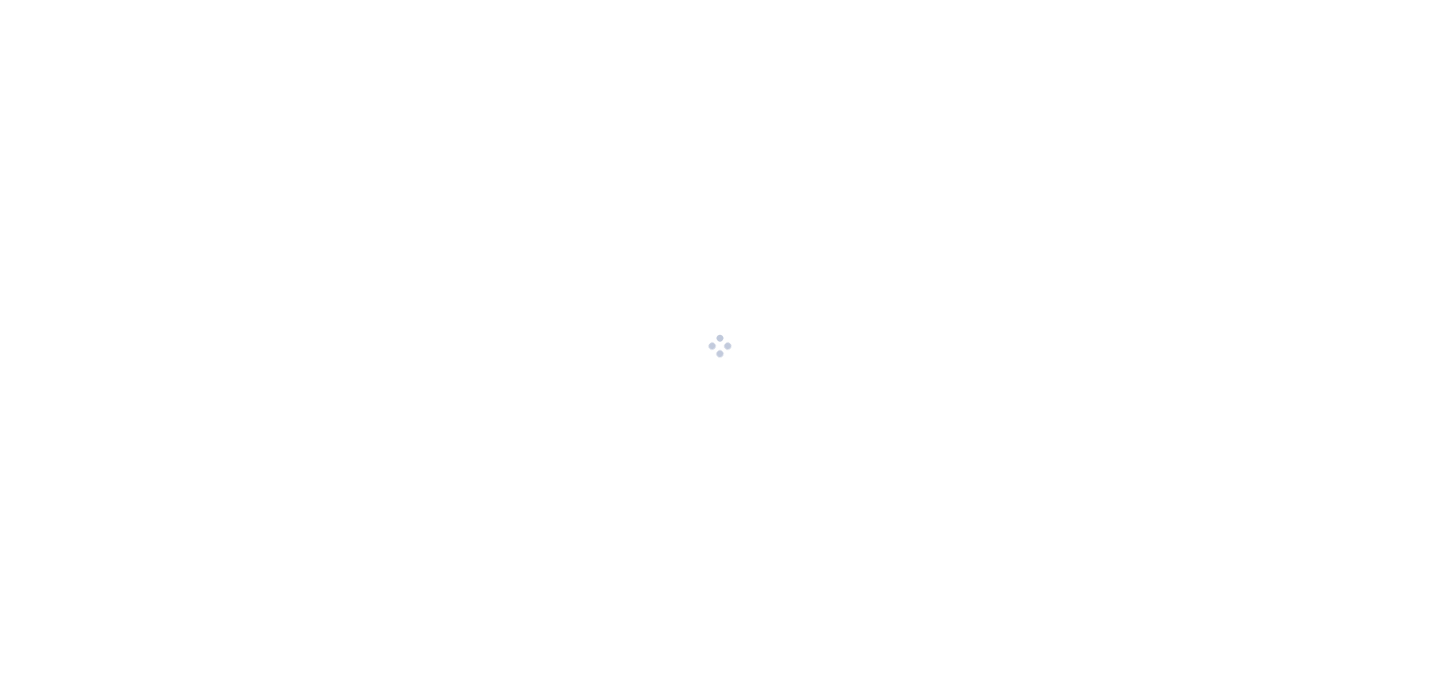 scroll, scrollTop: 0, scrollLeft: 0, axis: both 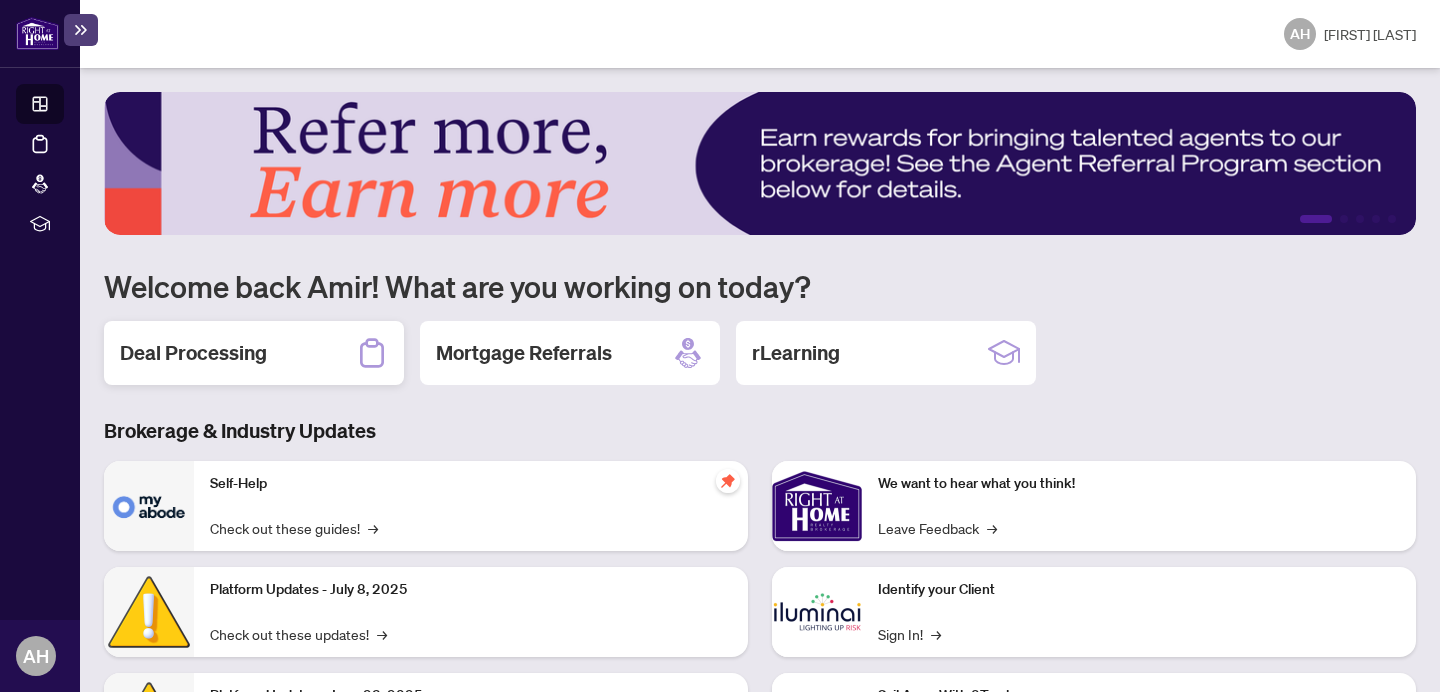click on "Deal Processing" at bounding box center [254, 353] 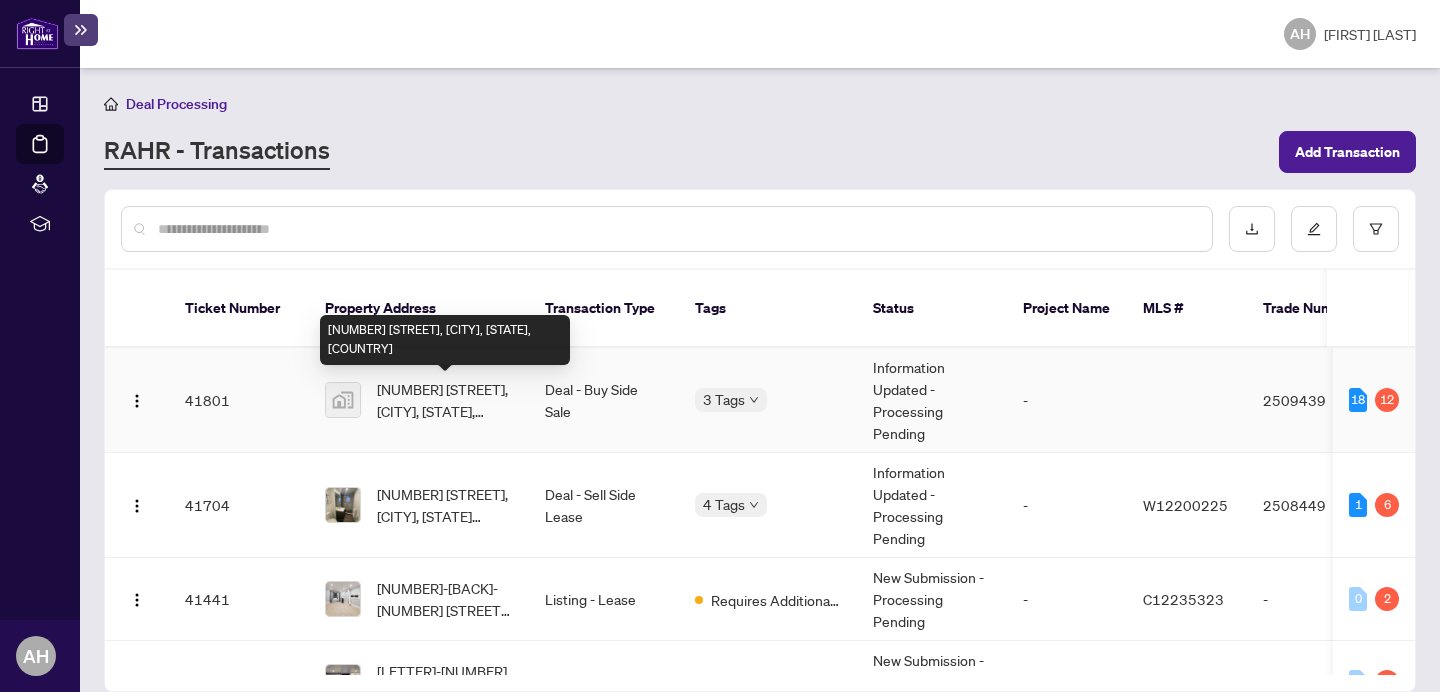 click on "[NUMBER] [STREET], [CITY], [STATE], [COUNTRY]" at bounding box center (445, 400) 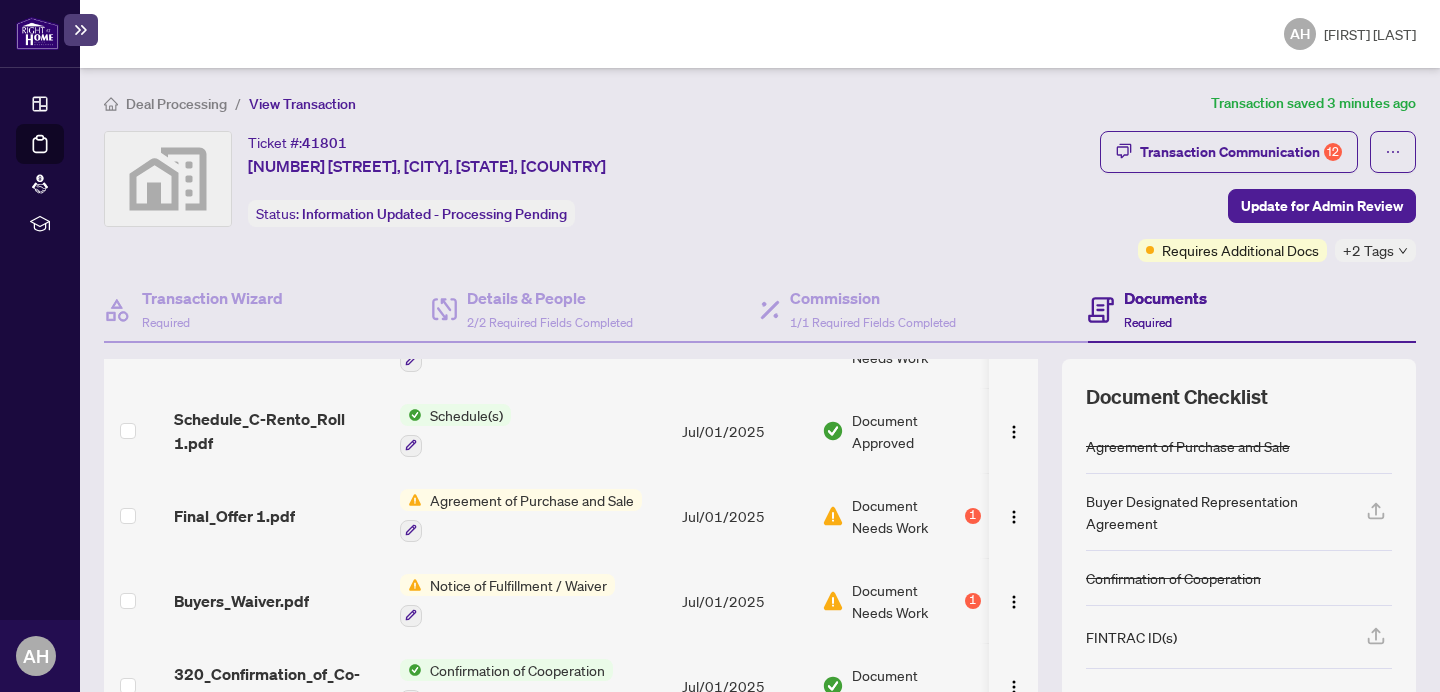 scroll, scrollTop: 1681, scrollLeft: 0, axis: vertical 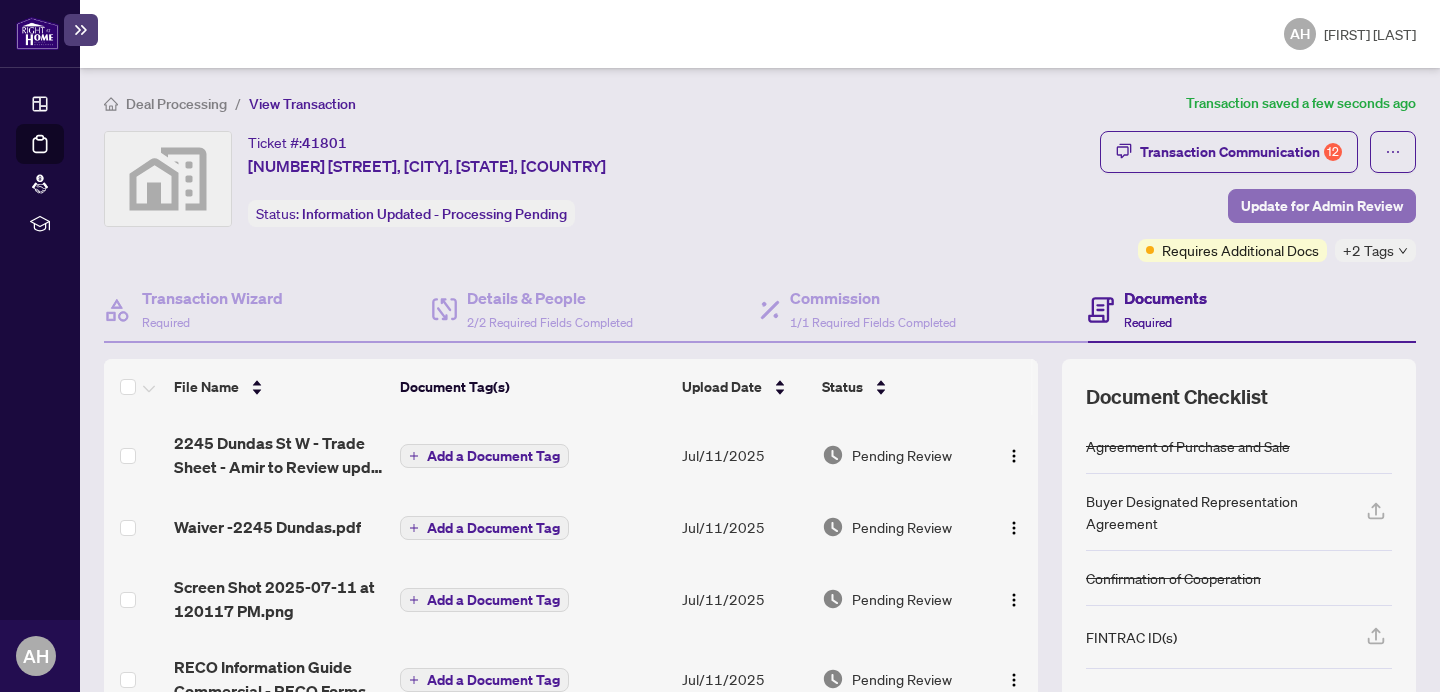 click on "Update for Admin Review" at bounding box center (1322, 206) 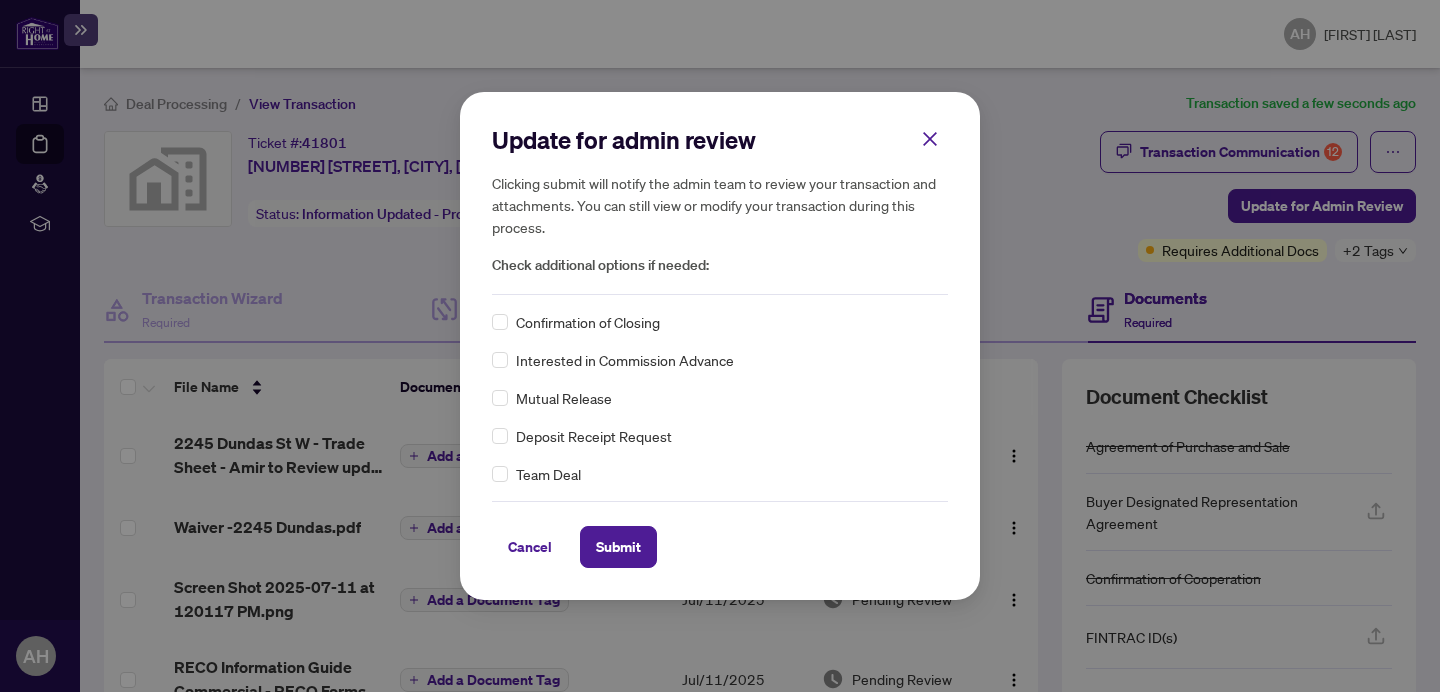 click on "Update for admin review Clicking submit will notify the admin team to review your transaction and attachments. You can still view or modify your transaction during this process.   Check additional options if needed: Confirmation of Closing Interested in Commission Advance Mutual Release Deposit Receipt Request Team Deal Cancel Submit Cancel OK" at bounding box center (720, 345) 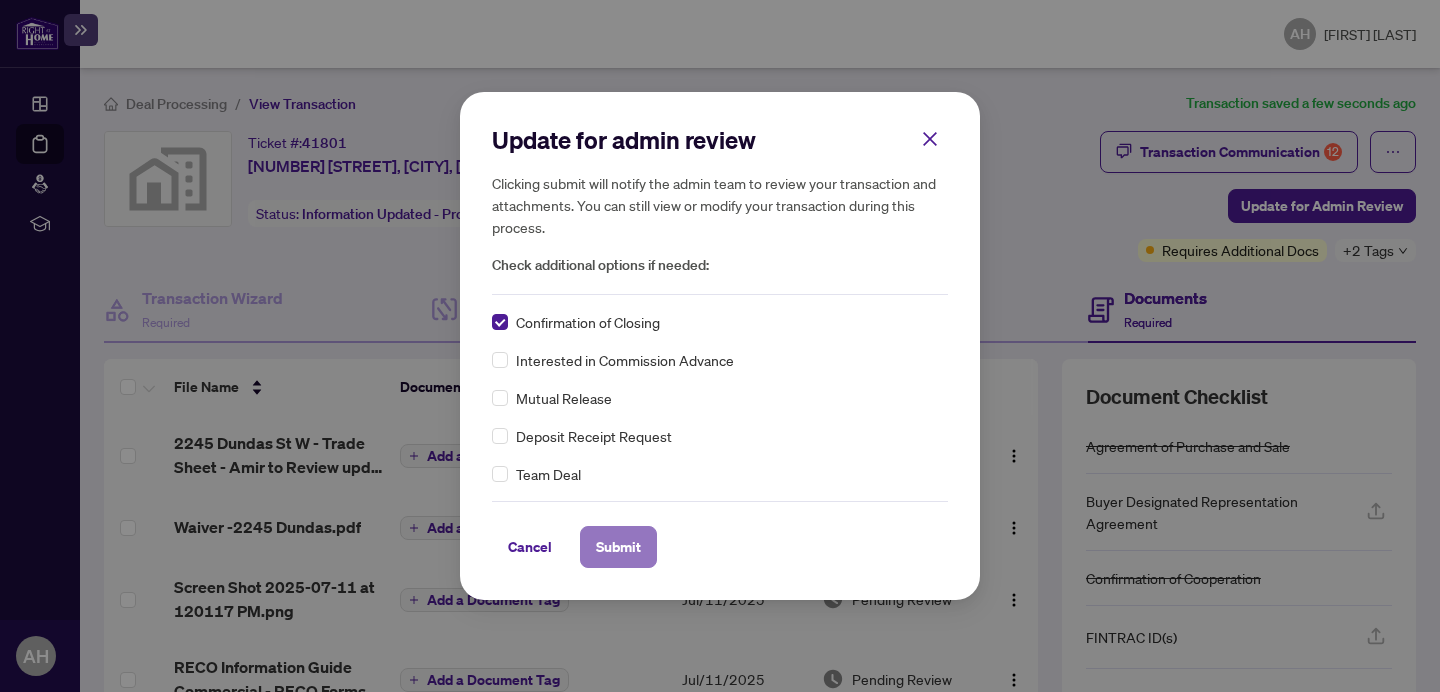 click on "Submit" at bounding box center [618, 547] 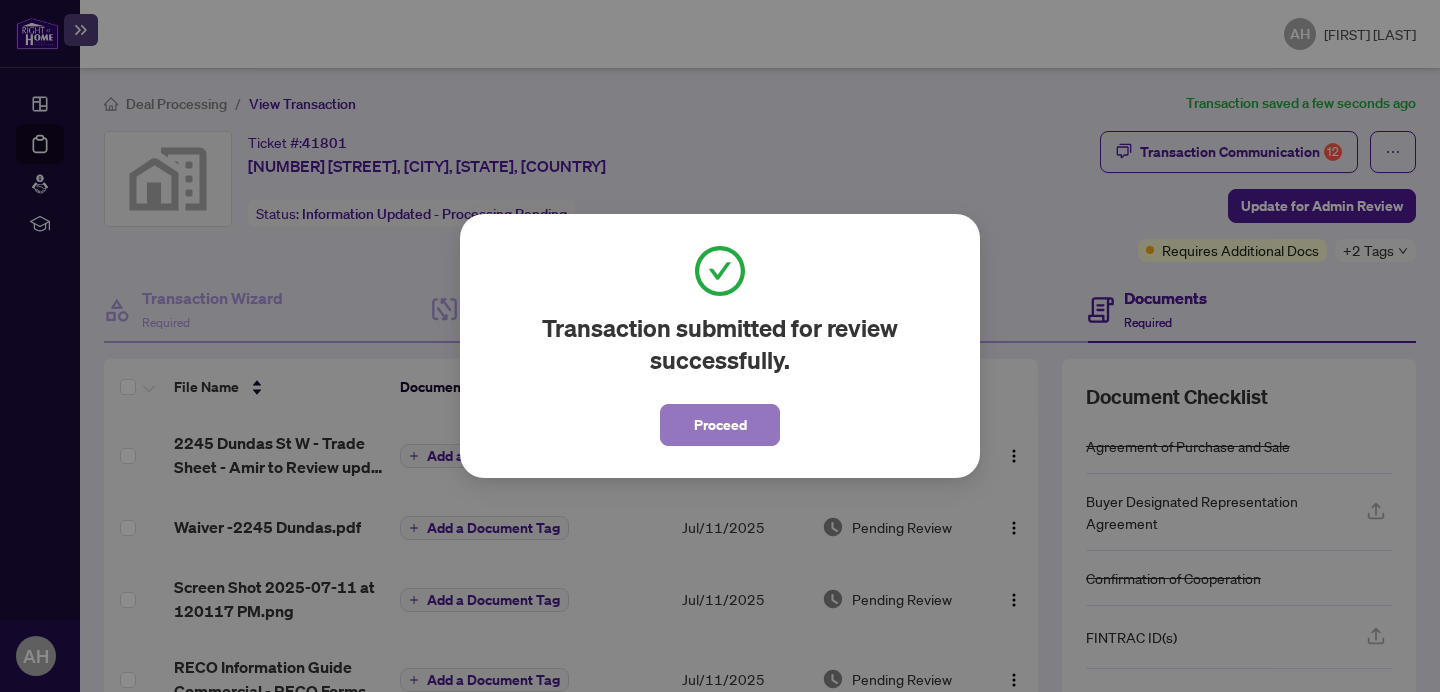 click on "Proceed" at bounding box center [720, 425] 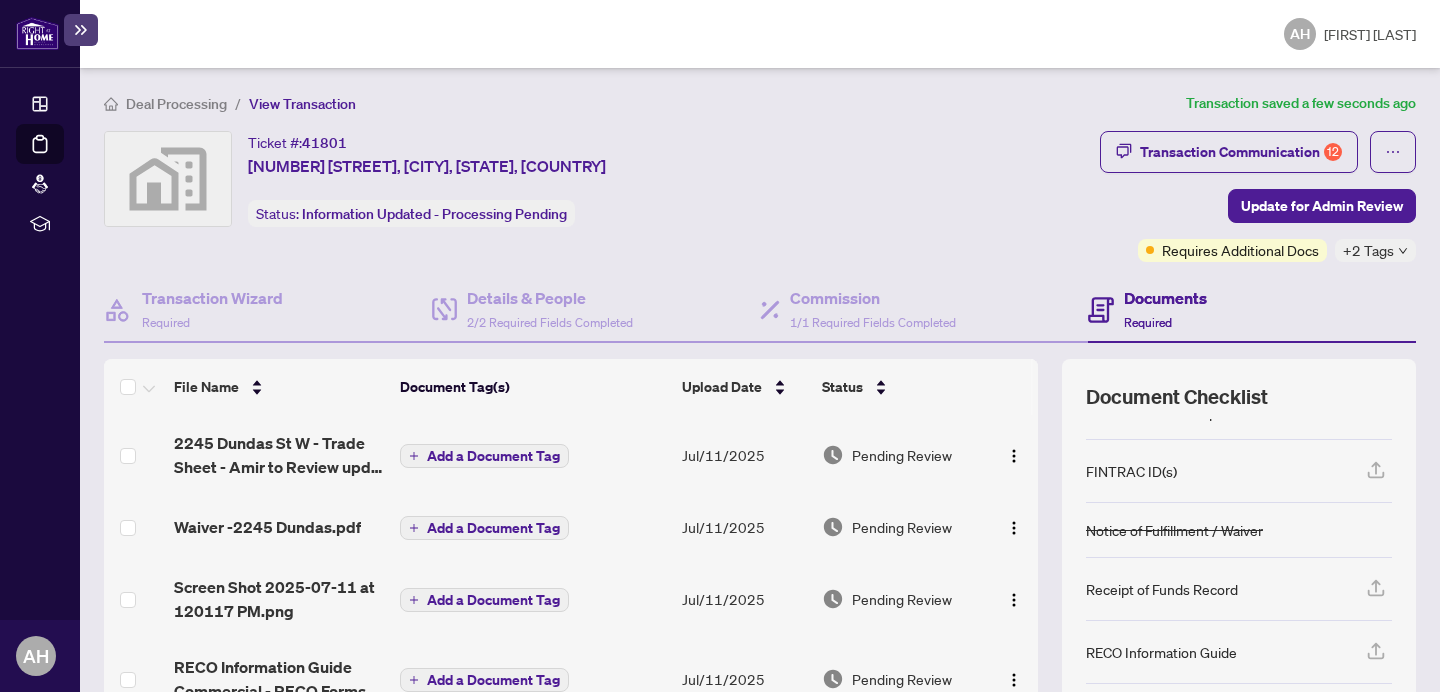 scroll, scrollTop: 192, scrollLeft: 0, axis: vertical 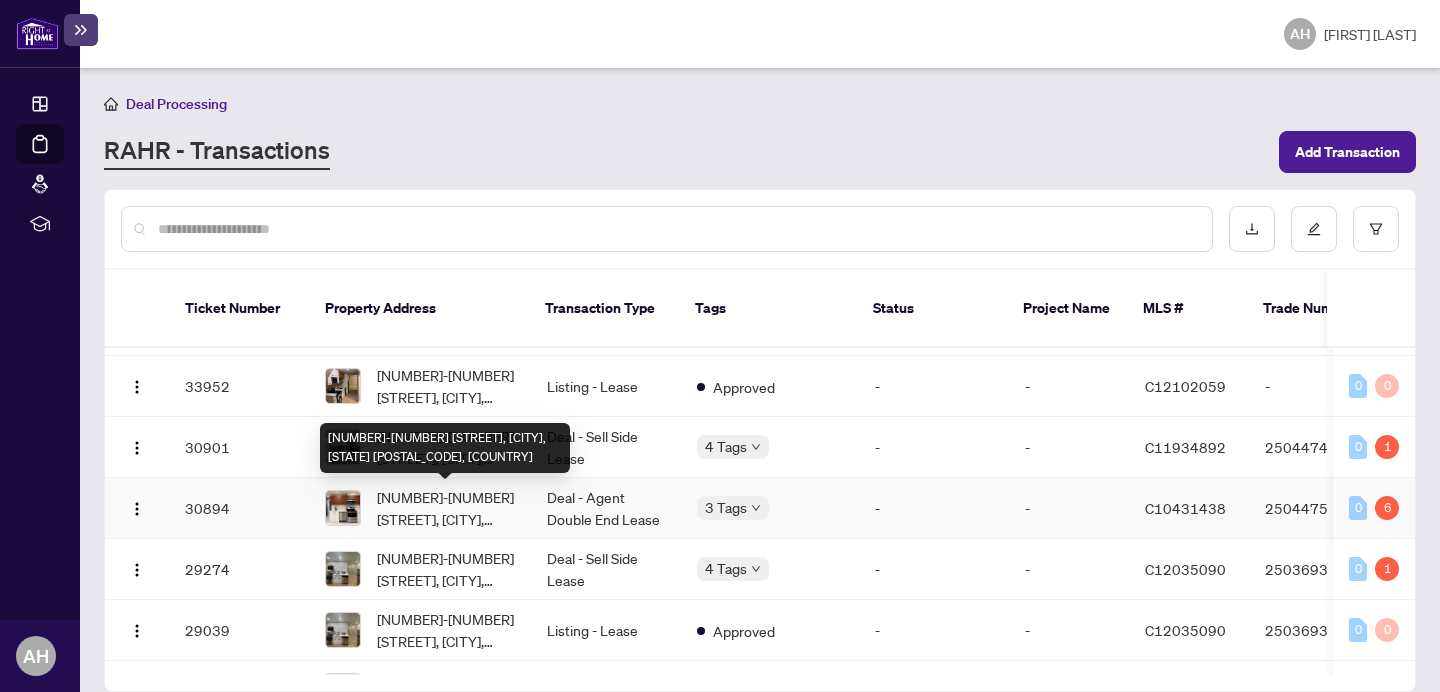 click on "[NUMBER]-[NUMBER] [STREET], [CITY], [STATE] [POSTAL_CODE], [COUNTRY]" at bounding box center (446, 508) 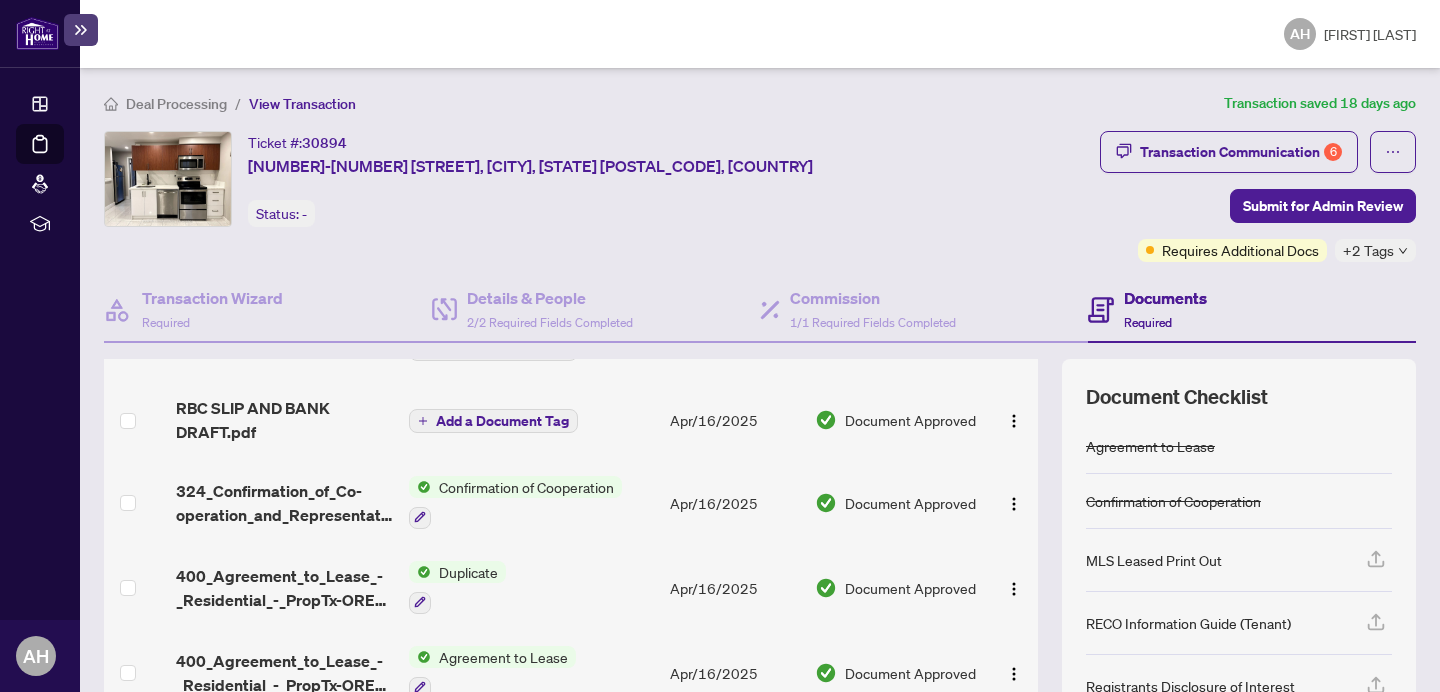 scroll, scrollTop: 441, scrollLeft: 0, axis: vertical 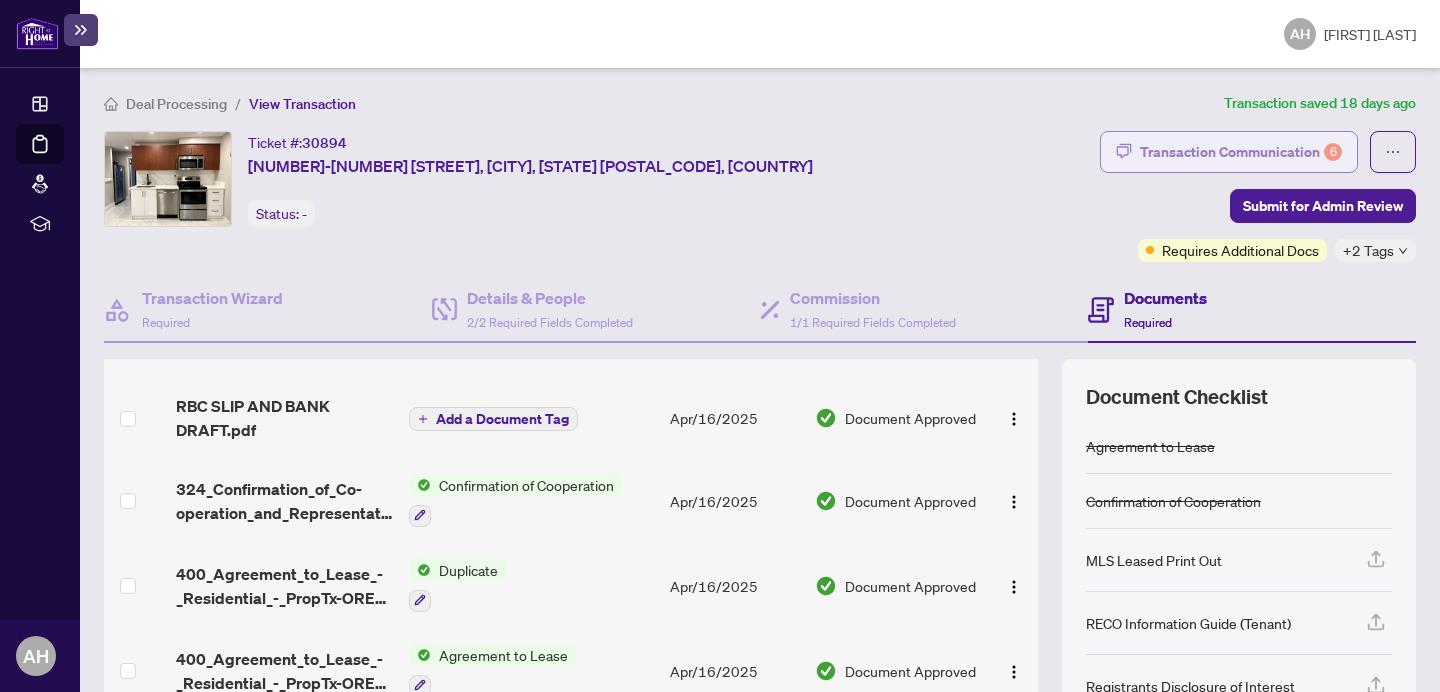 click on "Transaction Communication 6" at bounding box center [1241, 152] 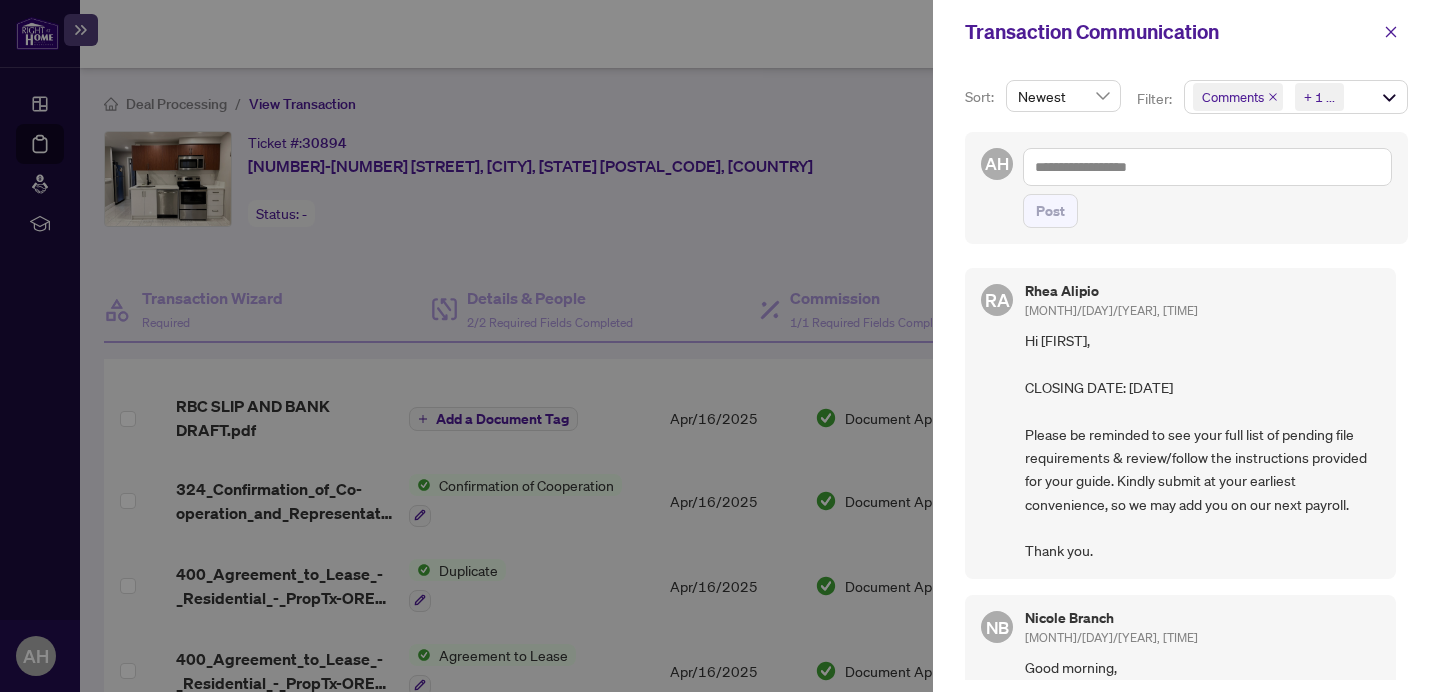 click on "Comments Requirements + 1 ..." at bounding box center (1296, 97) 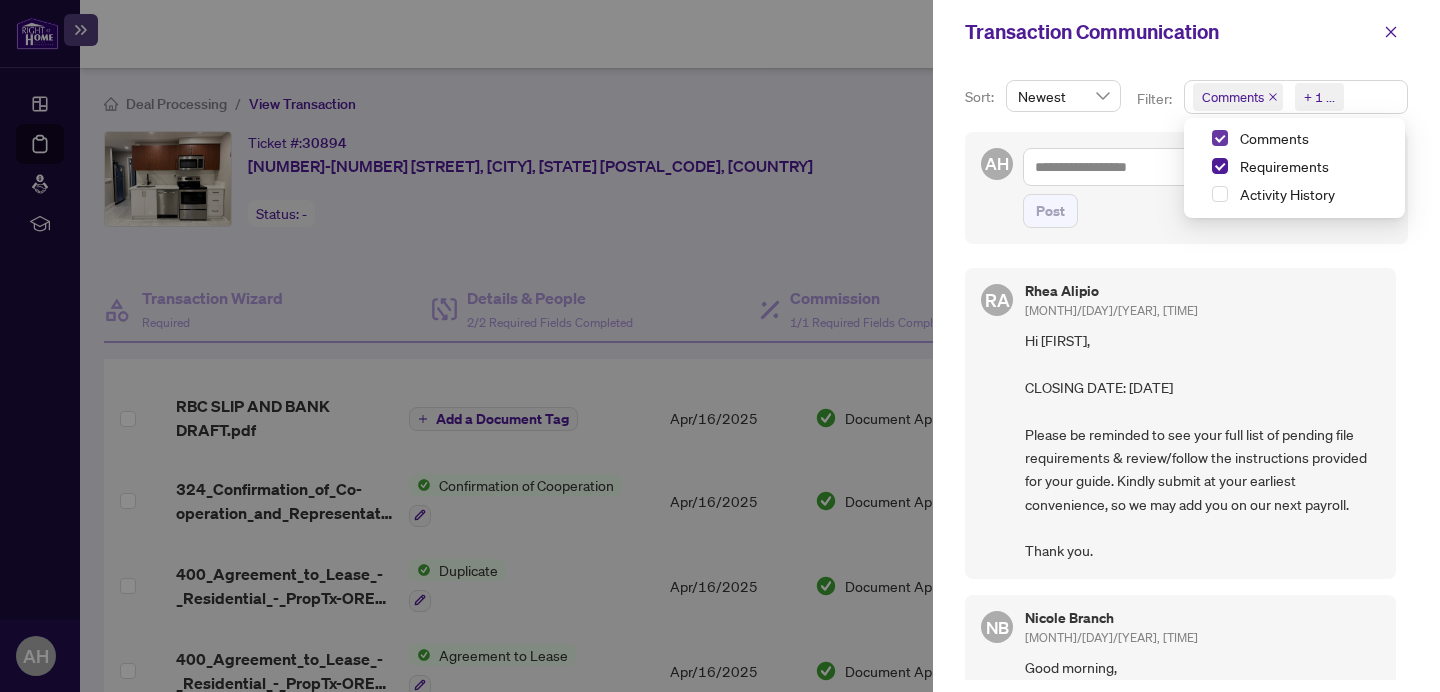click at bounding box center [1220, 138] 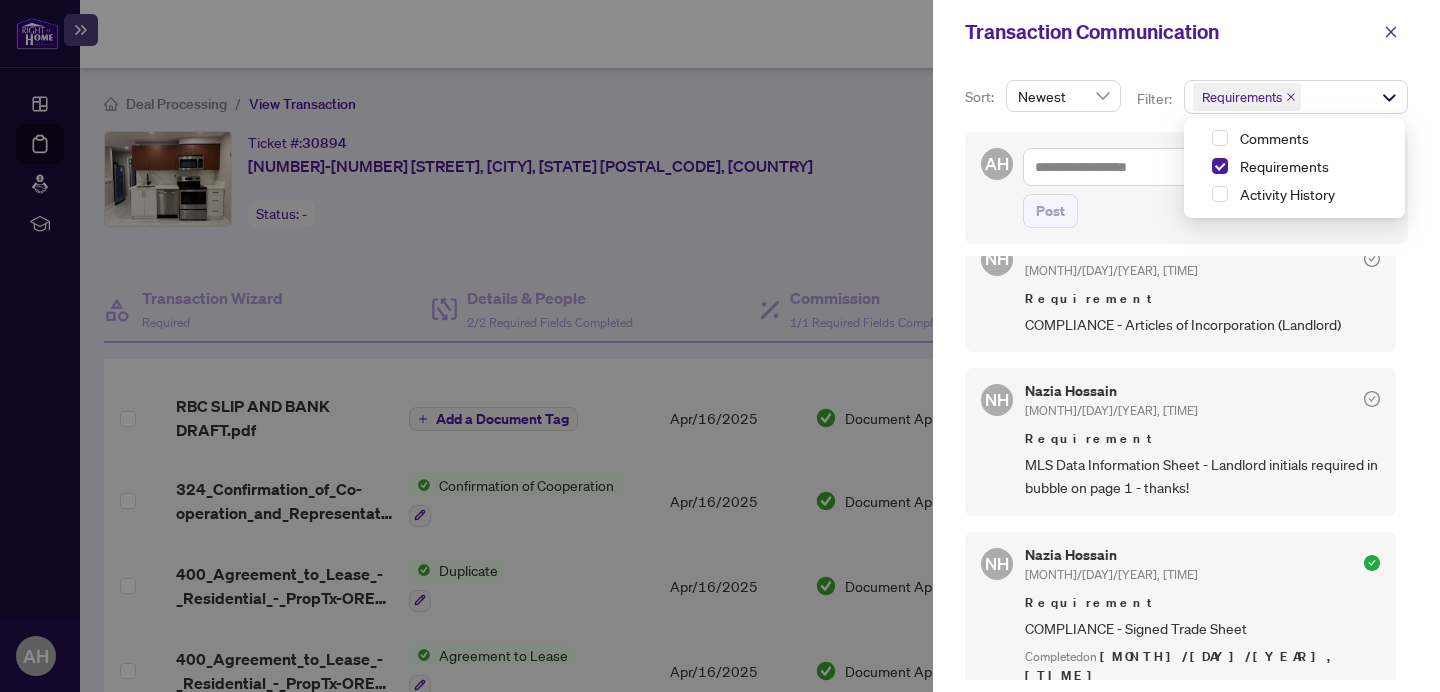 scroll, scrollTop: 665, scrollLeft: 0, axis: vertical 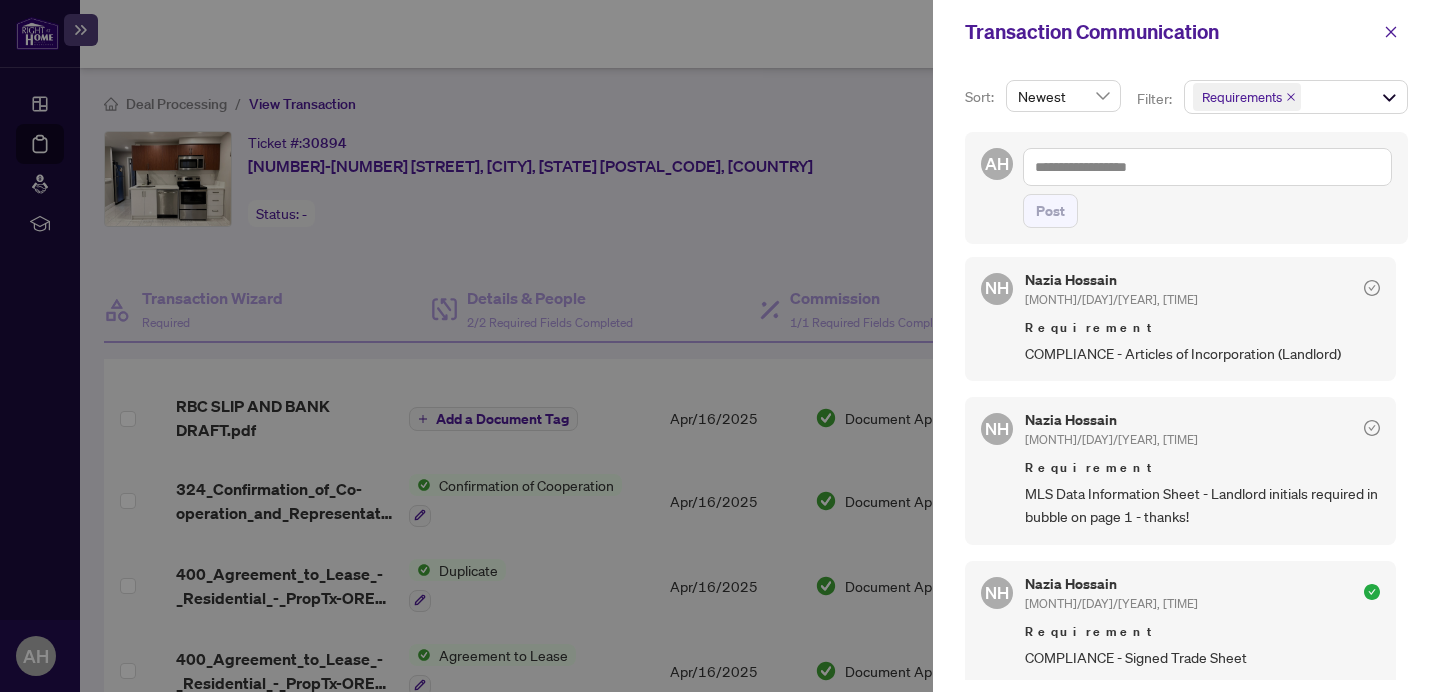 click on "MLS Data Information Sheet - Landlord initials required in bubble on page 1 - thanks!" at bounding box center (1202, 505) 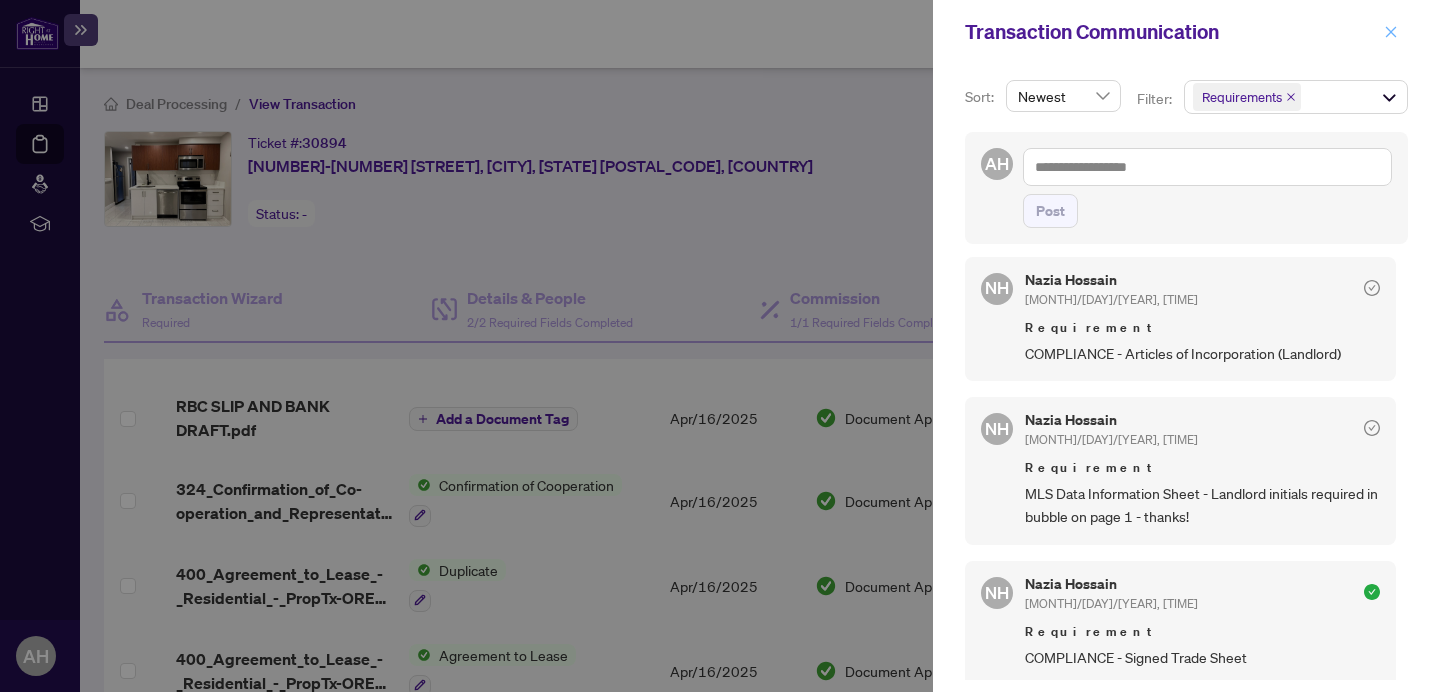 click 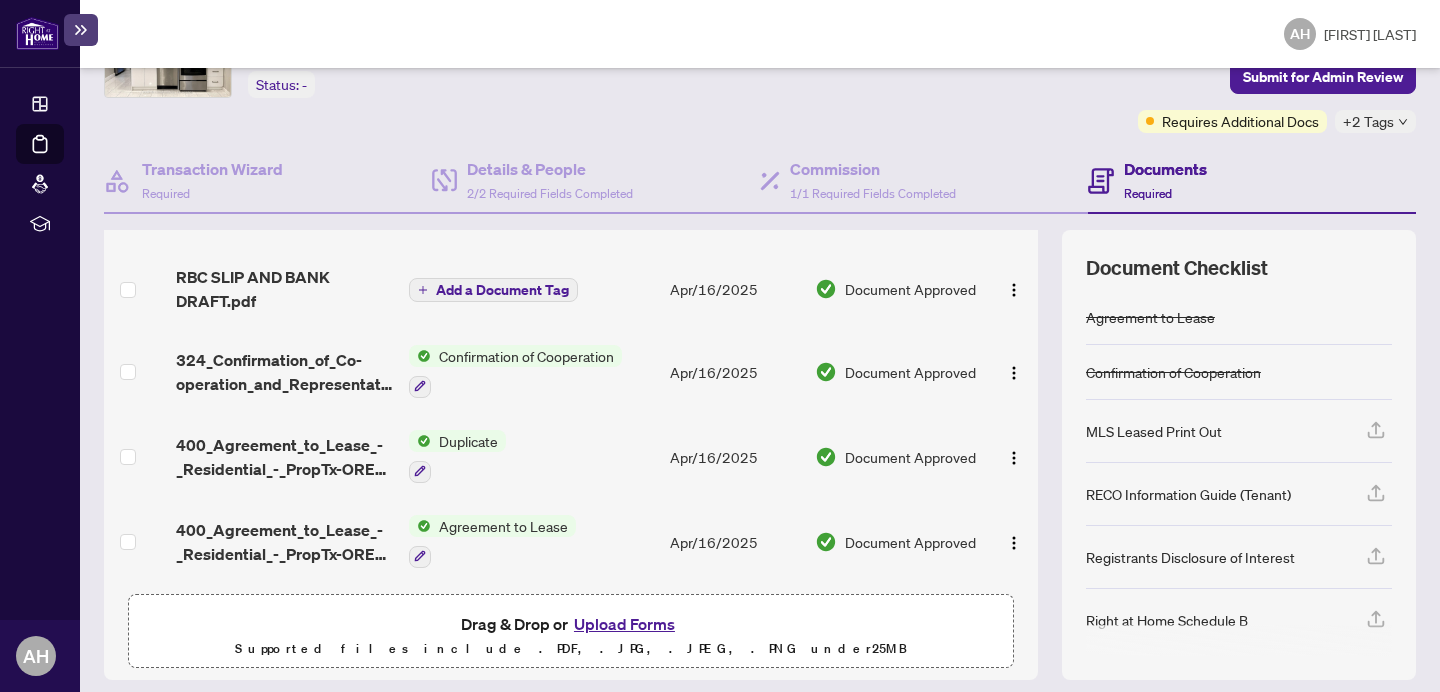 scroll, scrollTop: 197, scrollLeft: 0, axis: vertical 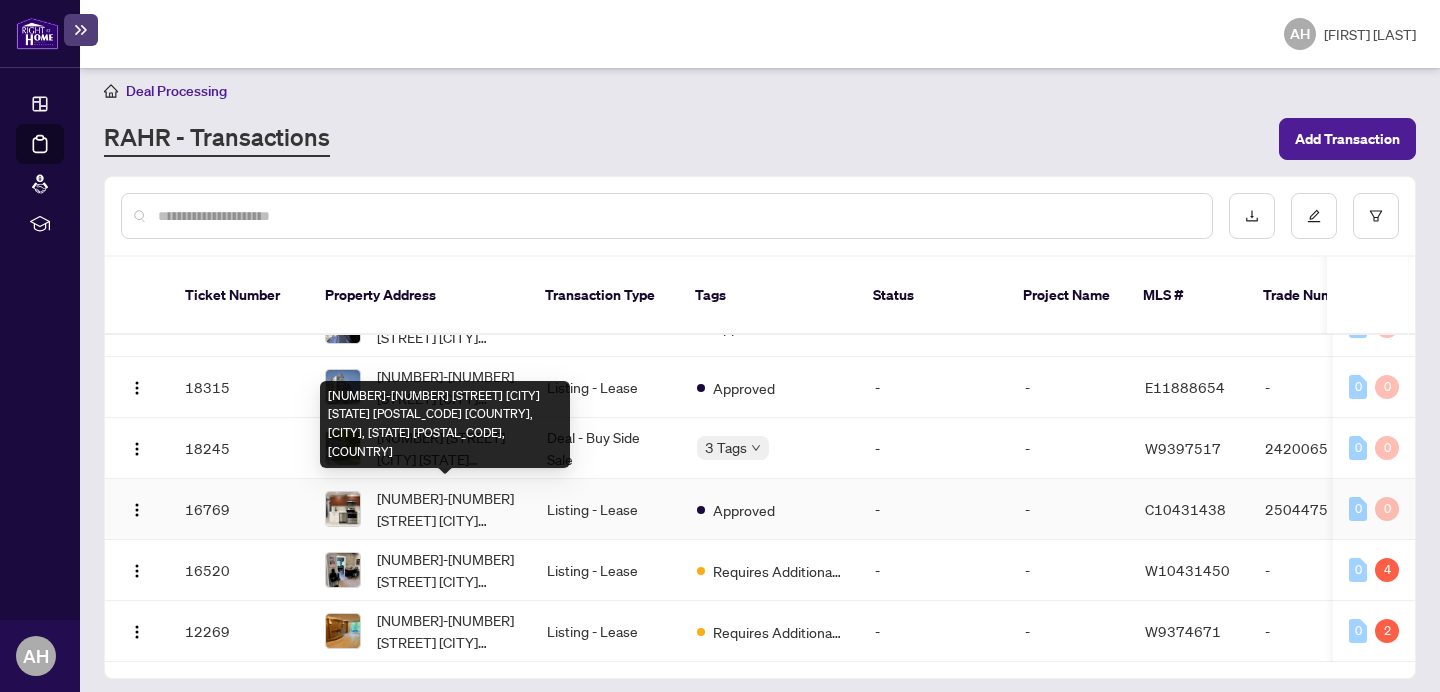 click on "2-37 Somerset Ave Toronto Ontario M6H 2R3 Canada, Toronto, Ontario M6H 2R3, Canada" at bounding box center [446, 509] 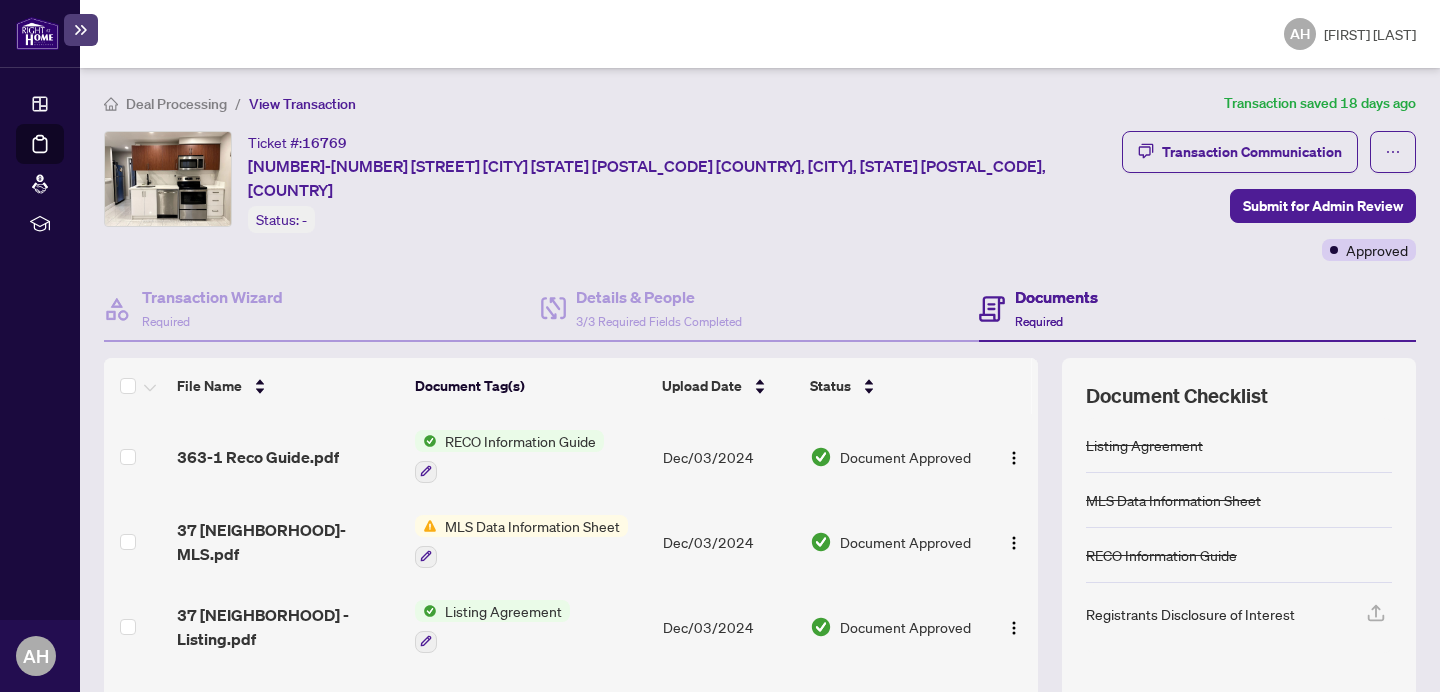 scroll, scrollTop: 55, scrollLeft: 0, axis: vertical 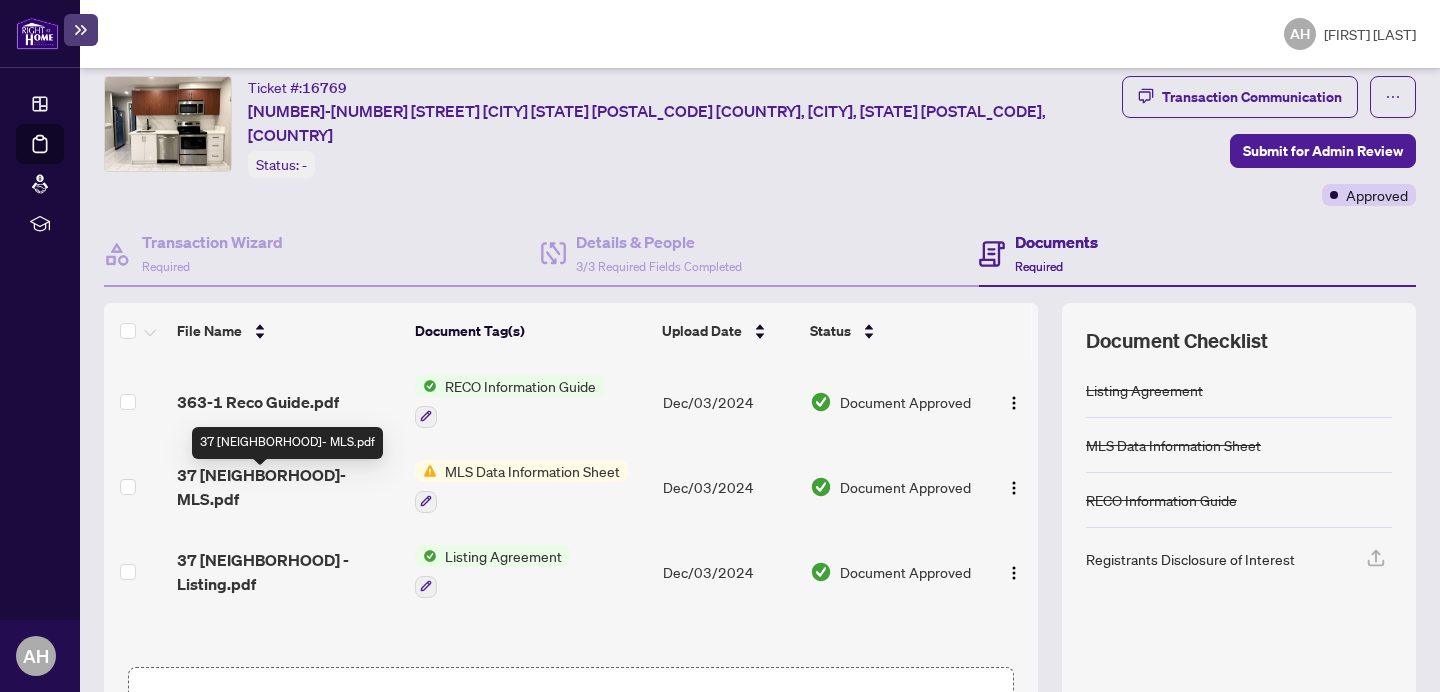 click on "37 Somerset- MLS.pdf" at bounding box center [288, 487] 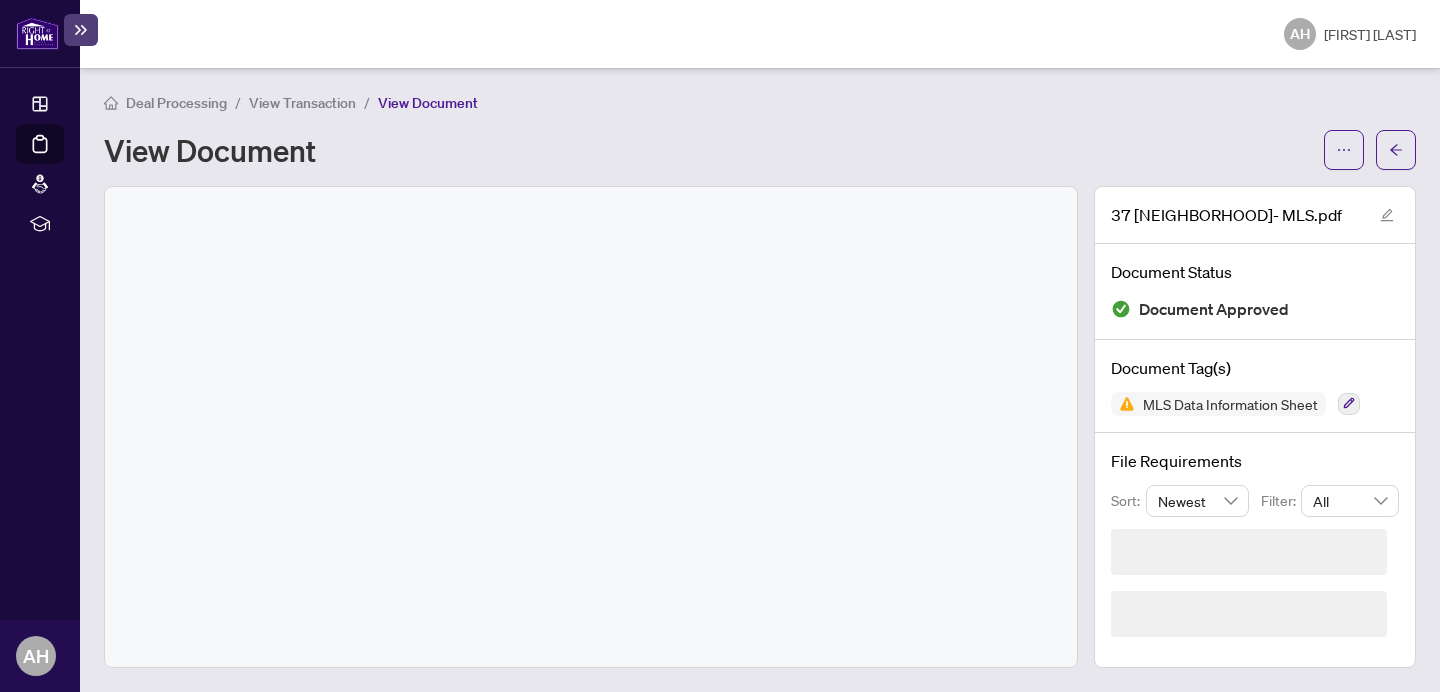 scroll, scrollTop: 0, scrollLeft: 0, axis: both 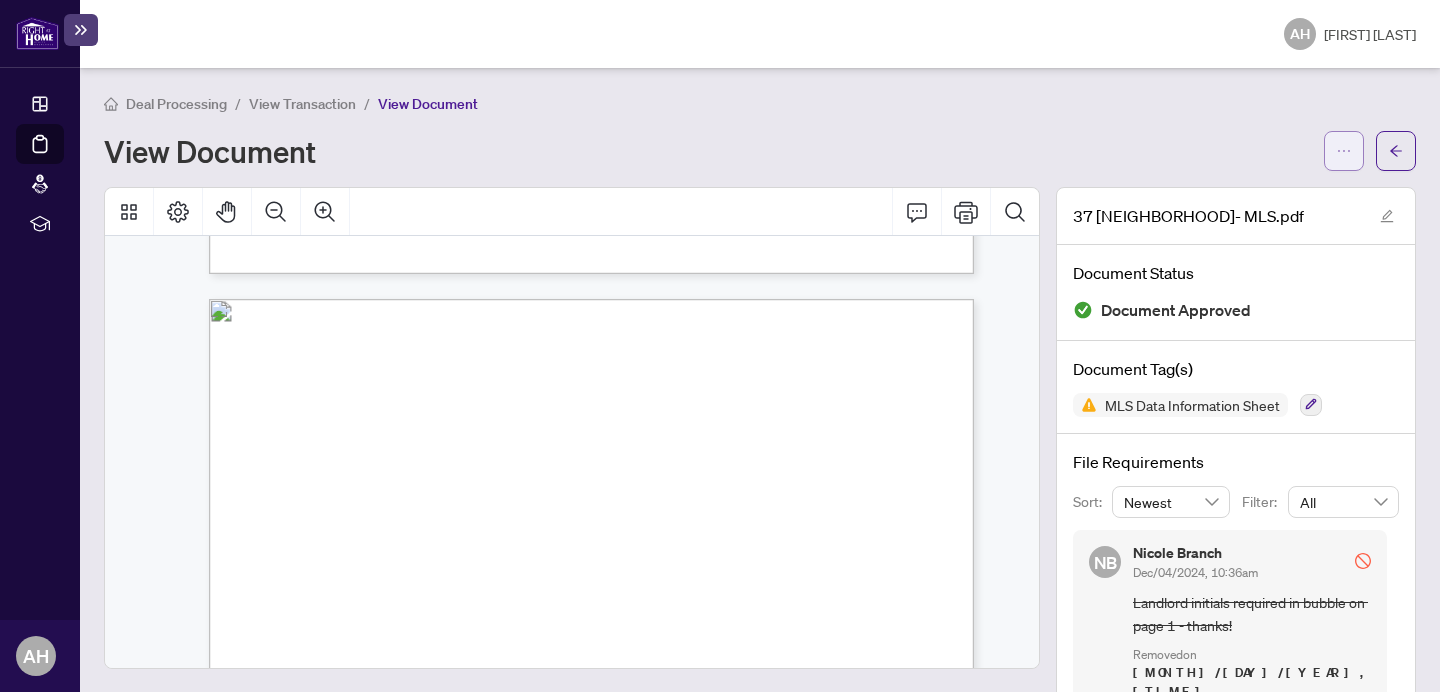 click 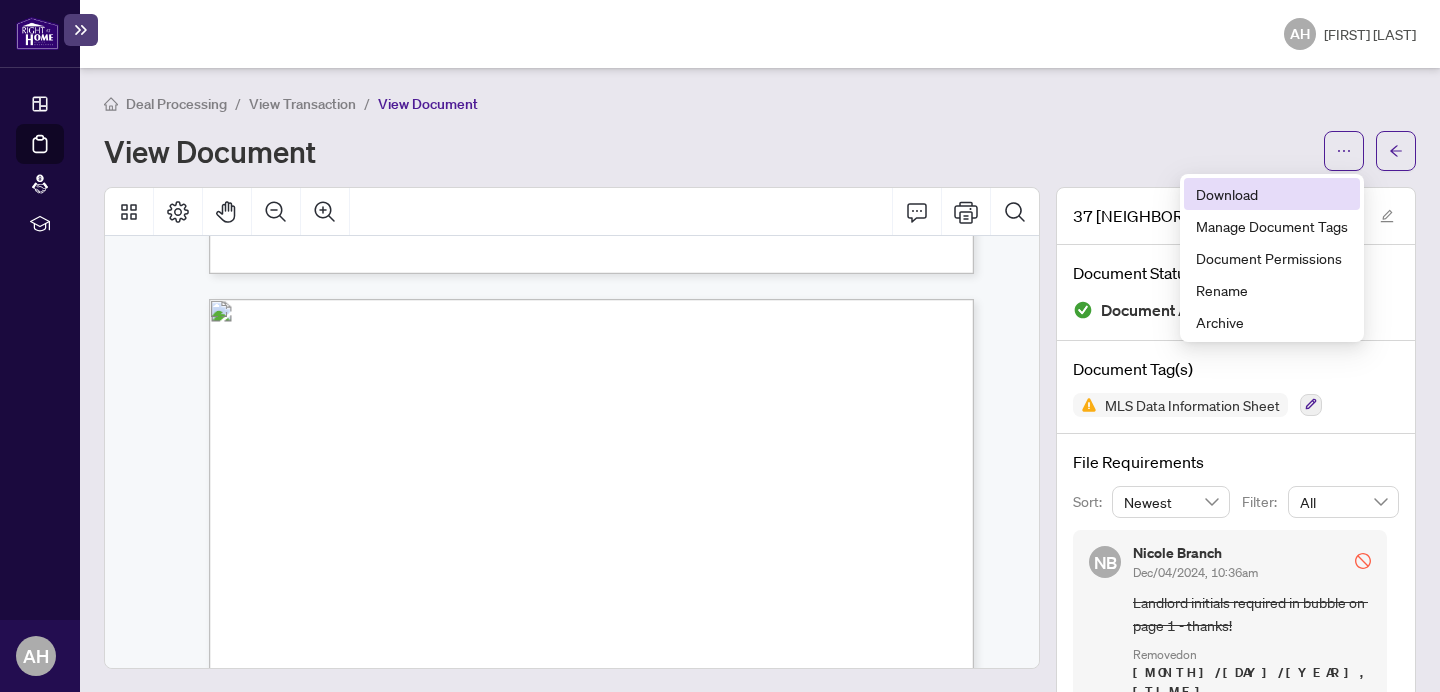 click on "Download" at bounding box center (1272, 194) 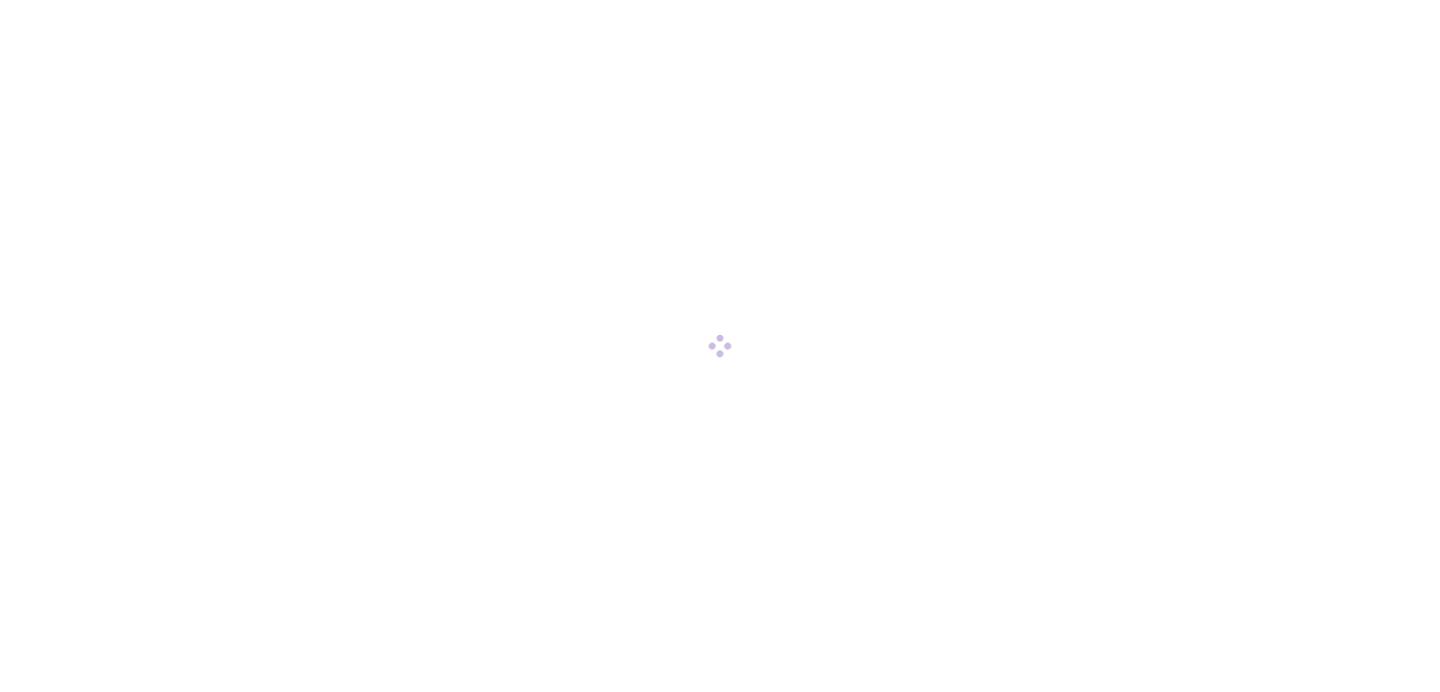 scroll, scrollTop: 0, scrollLeft: 0, axis: both 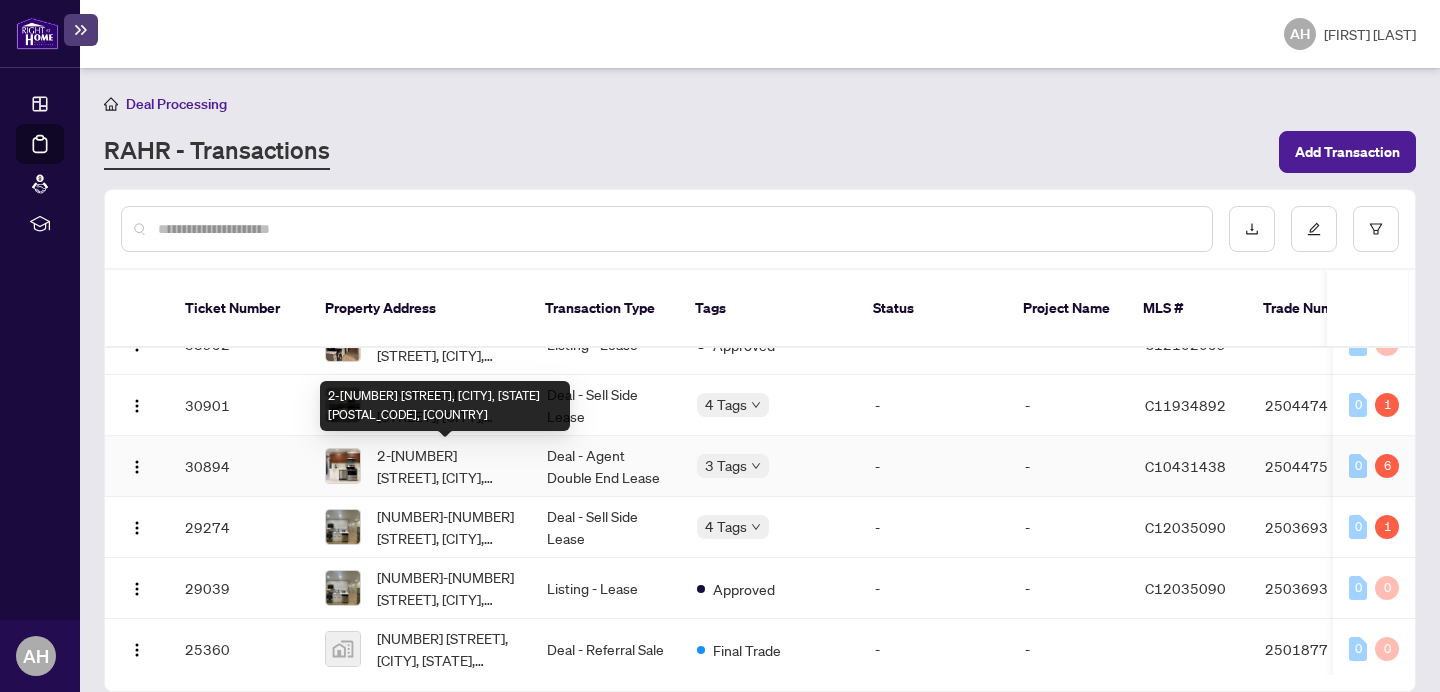 click on "2-[NUMBER] [STREET], [CITY], [STATE] [POSTAL_CODE], [COUNTRY]" at bounding box center (446, 466) 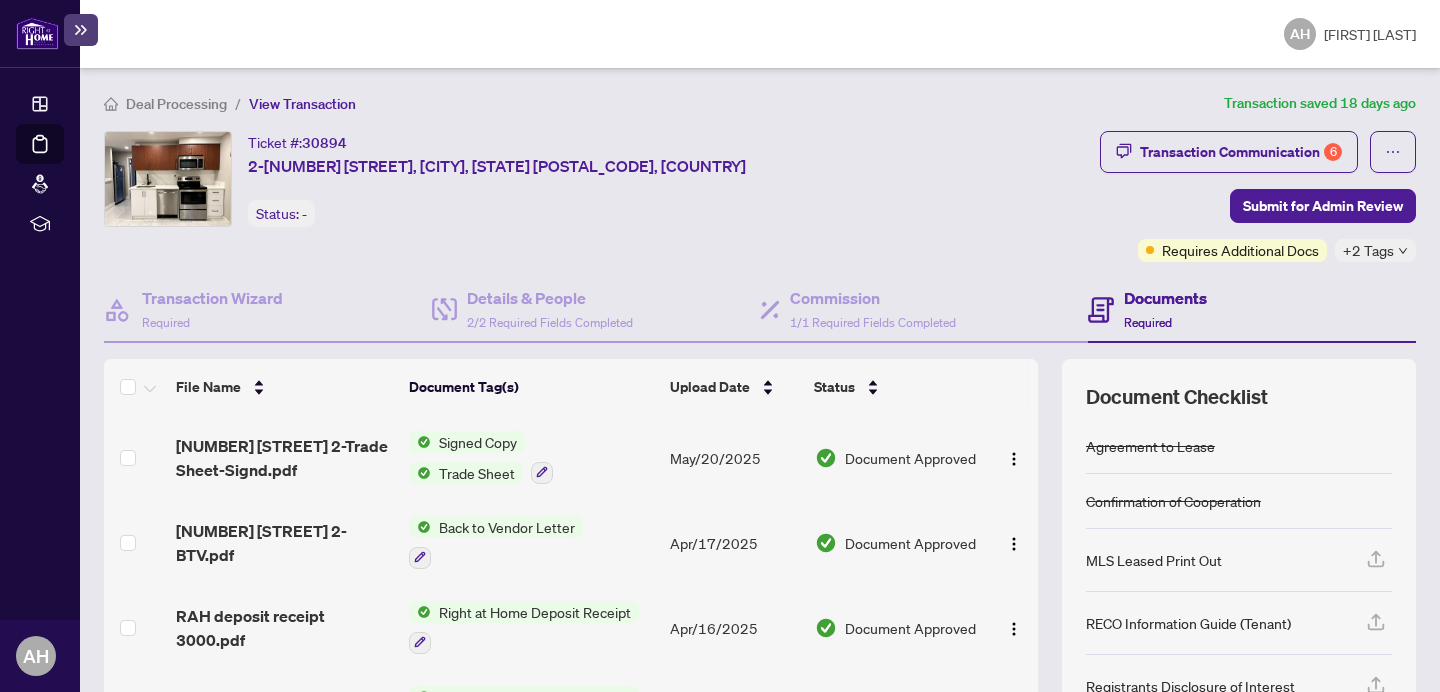 scroll, scrollTop: 42, scrollLeft: 0, axis: vertical 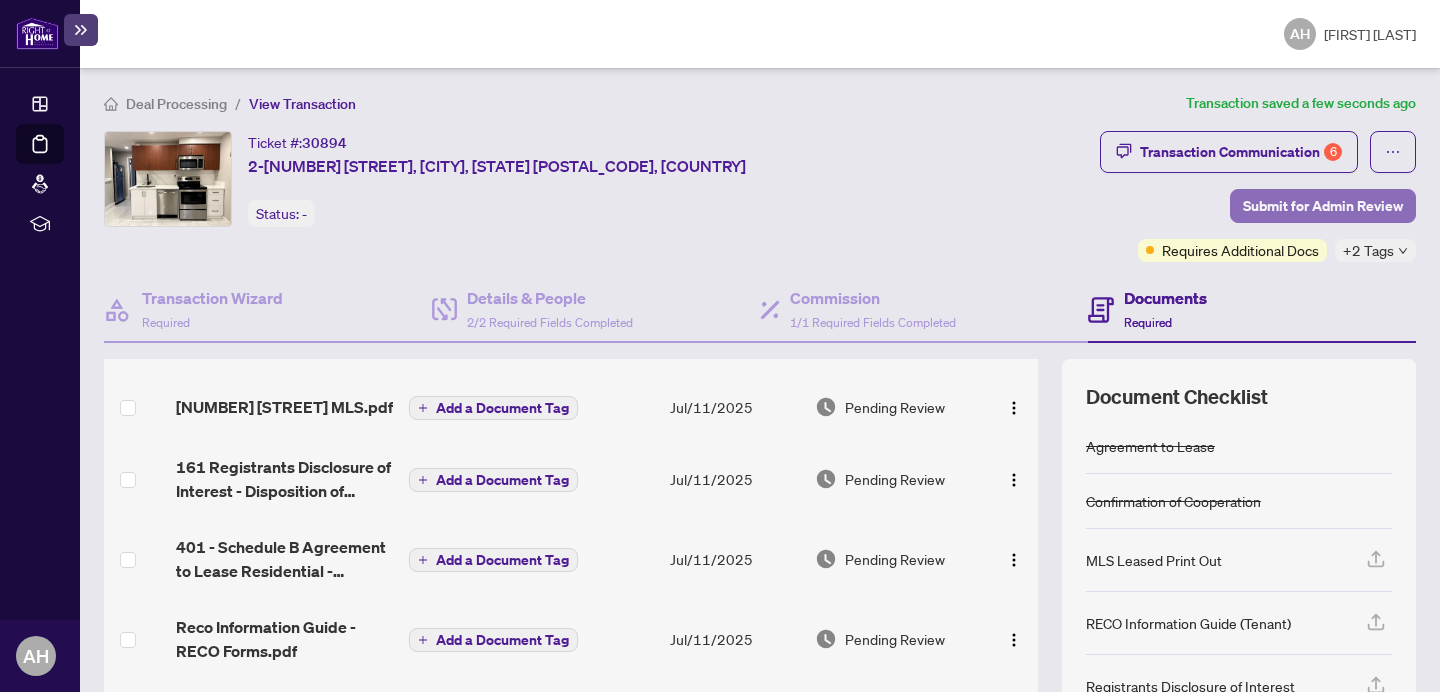 click on "Submit for Admin Review" at bounding box center (1323, 206) 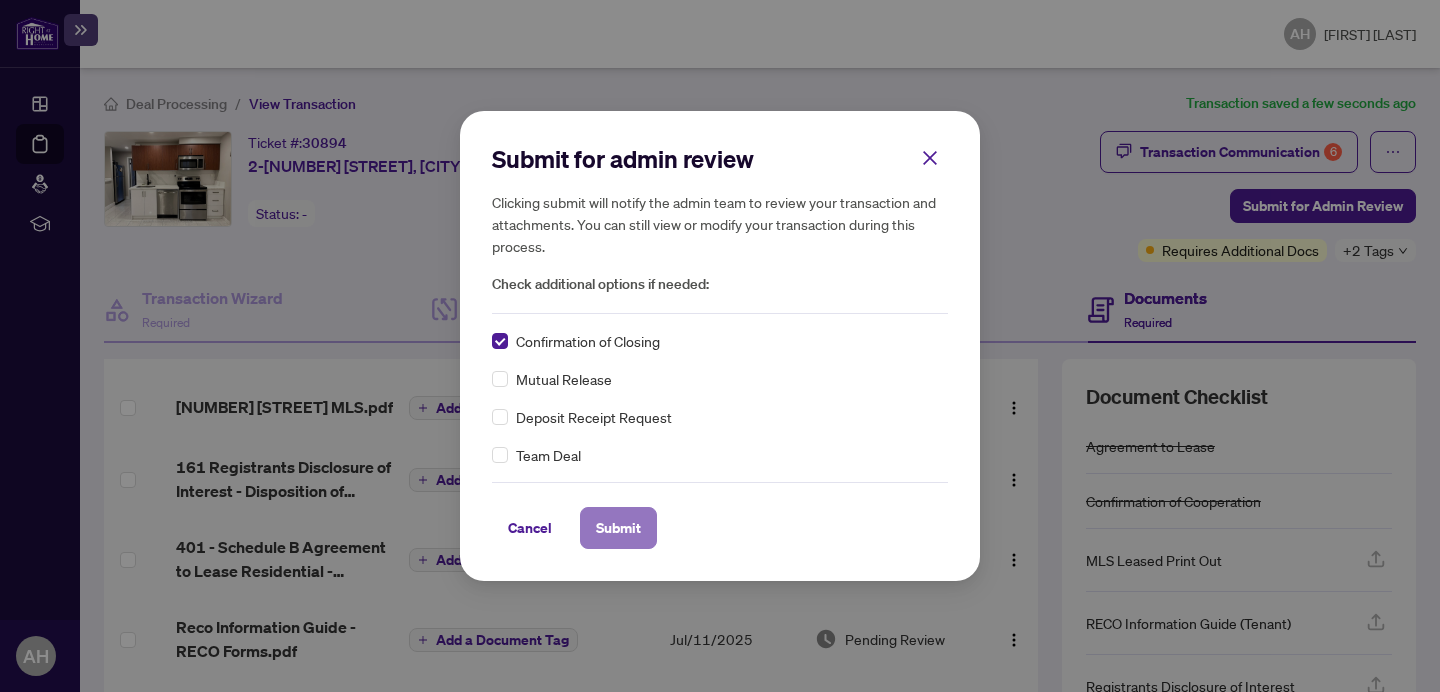 click on "Submit" at bounding box center (618, 528) 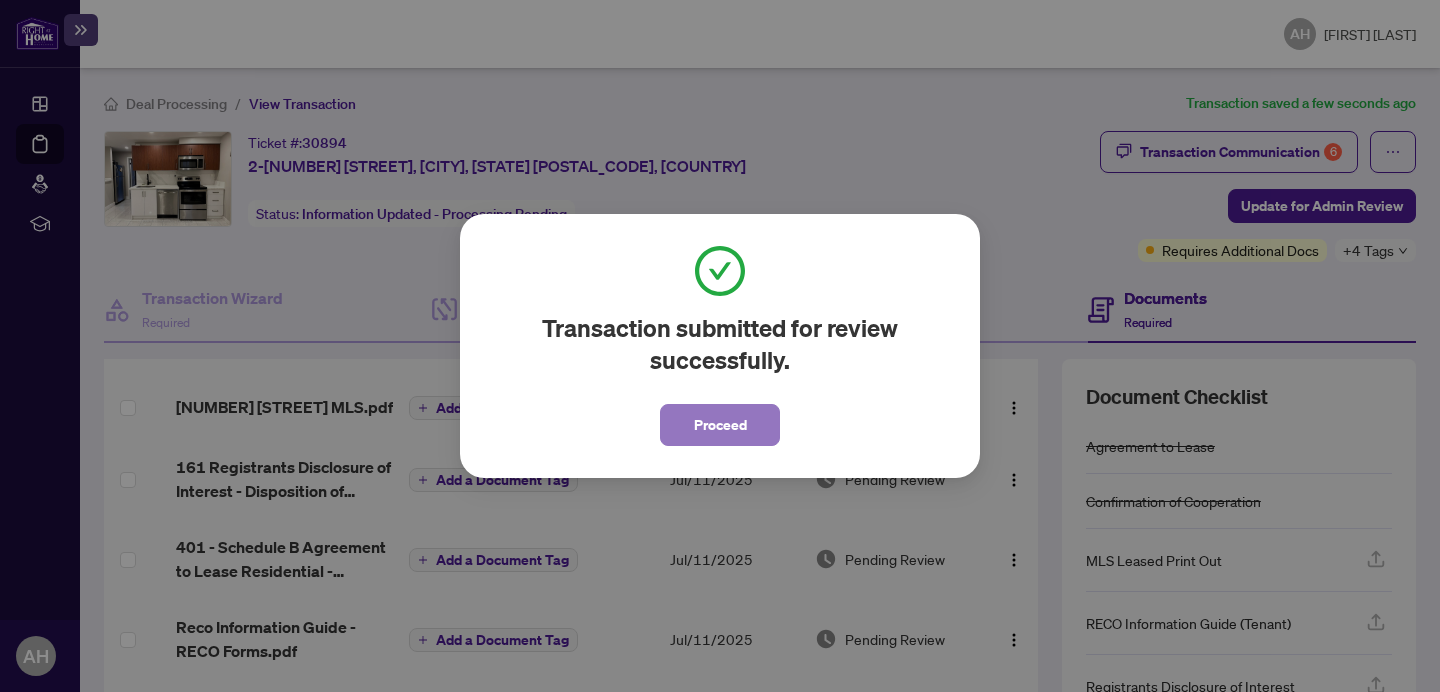 click on "Proceed" at bounding box center (720, 425) 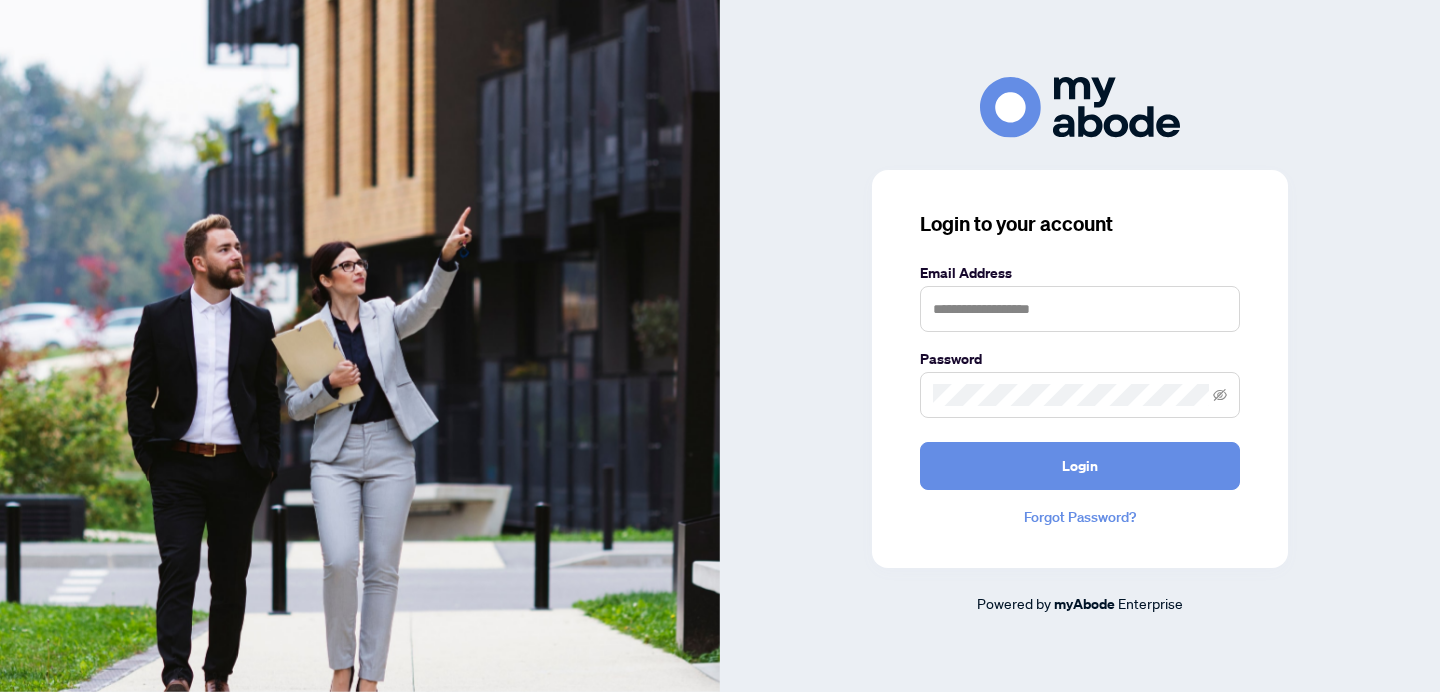 scroll, scrollTop: 0, scrollLeft: 0, axis: both 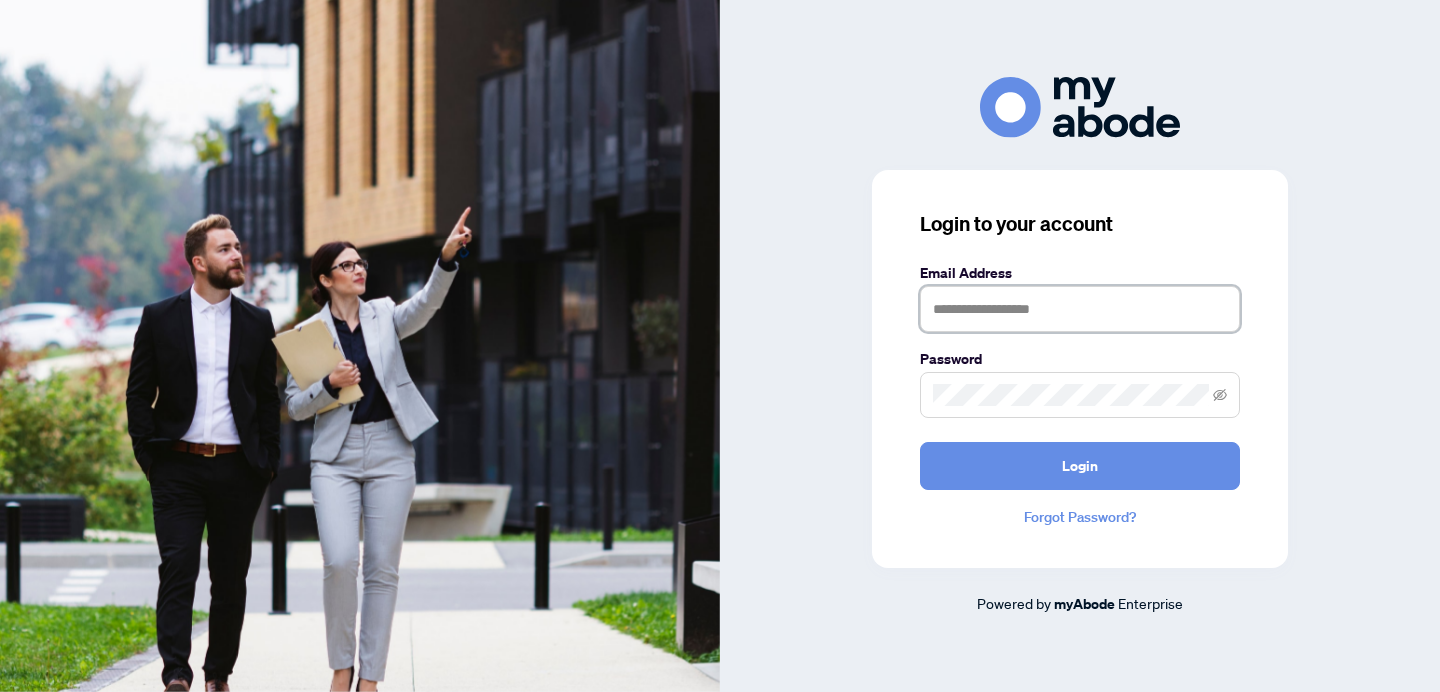 click at bounding box center [1080, 309] 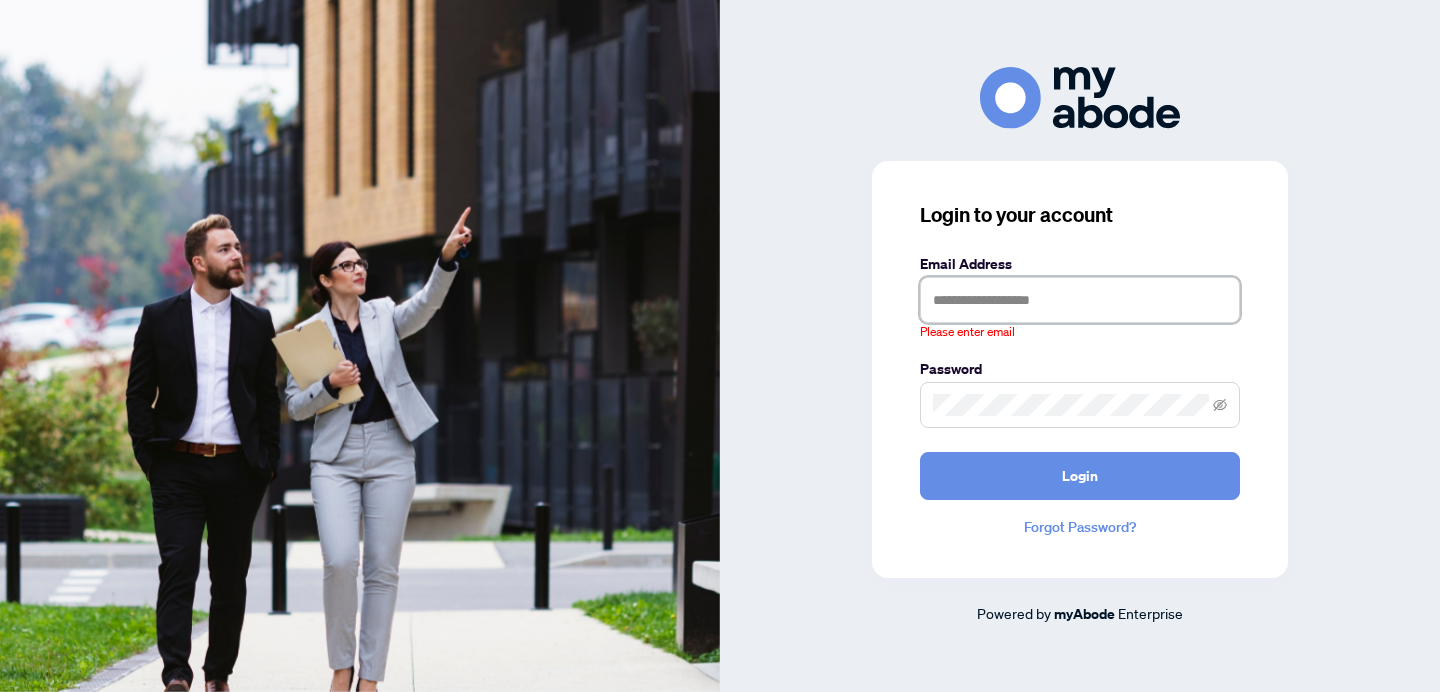 type on "**********" 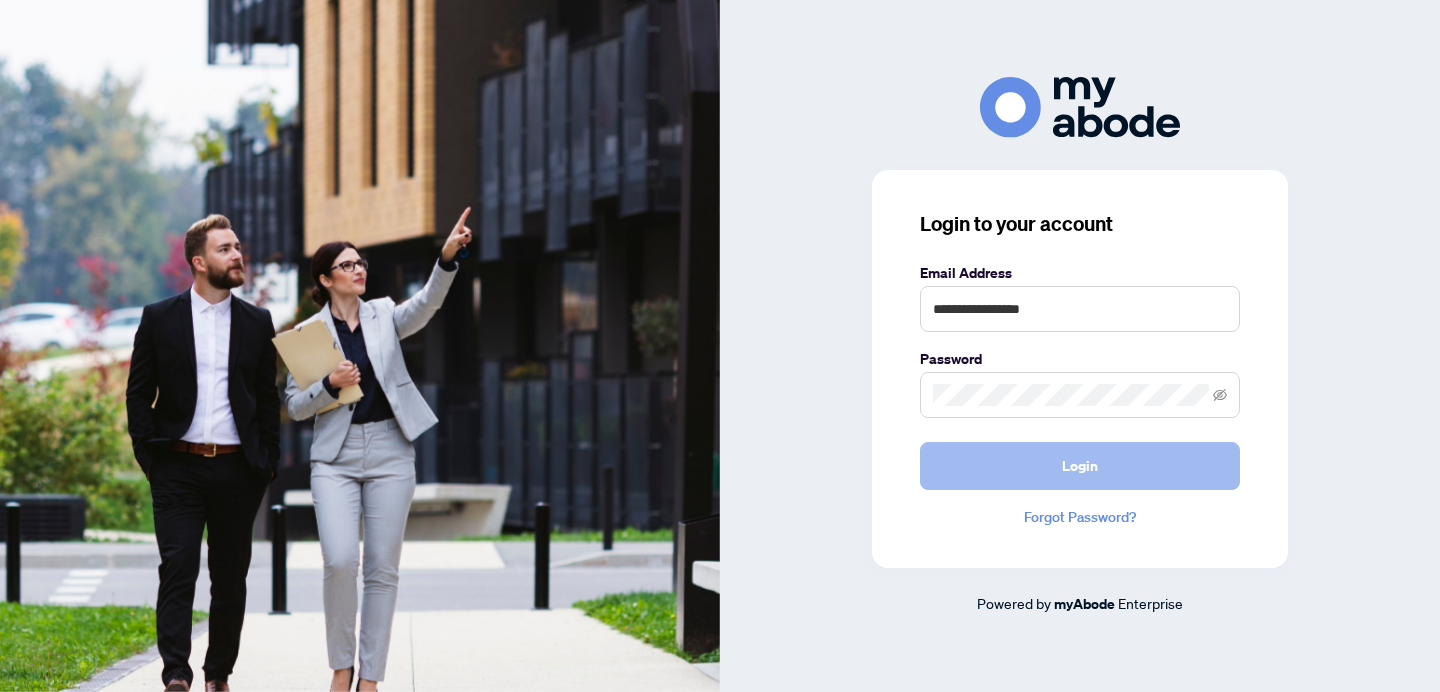 click on "Login" at bounding box center (1080, 466) 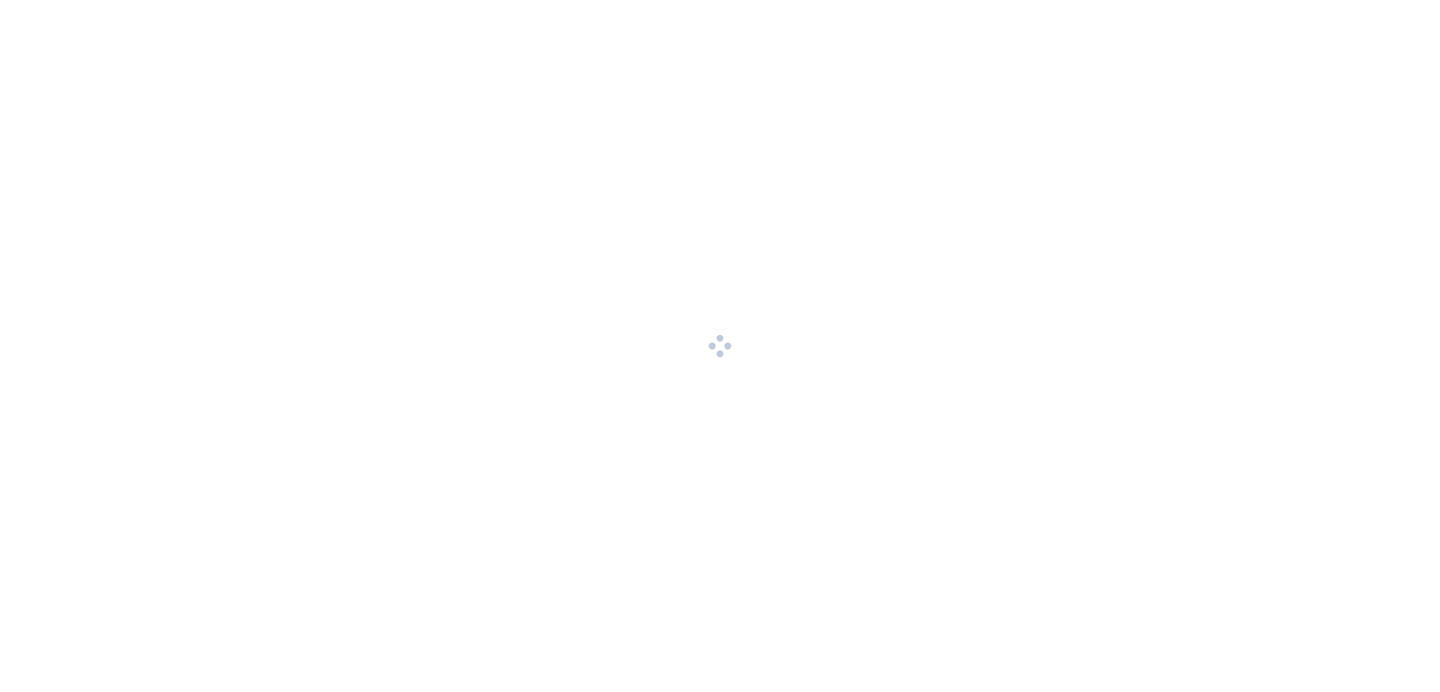 scroll, scrollTop: 0, scrollLeft: 0, axis: both 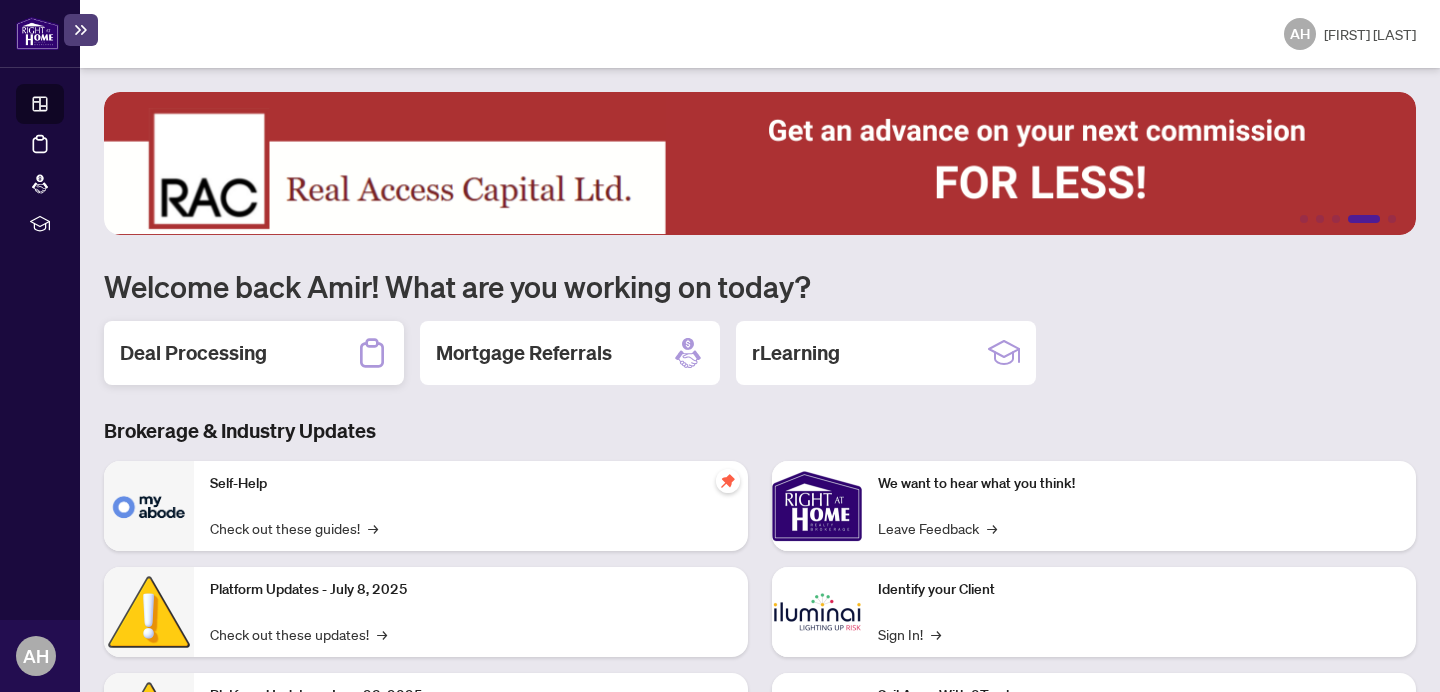 click on "Deal Processing" at bounding box center [193, 353] 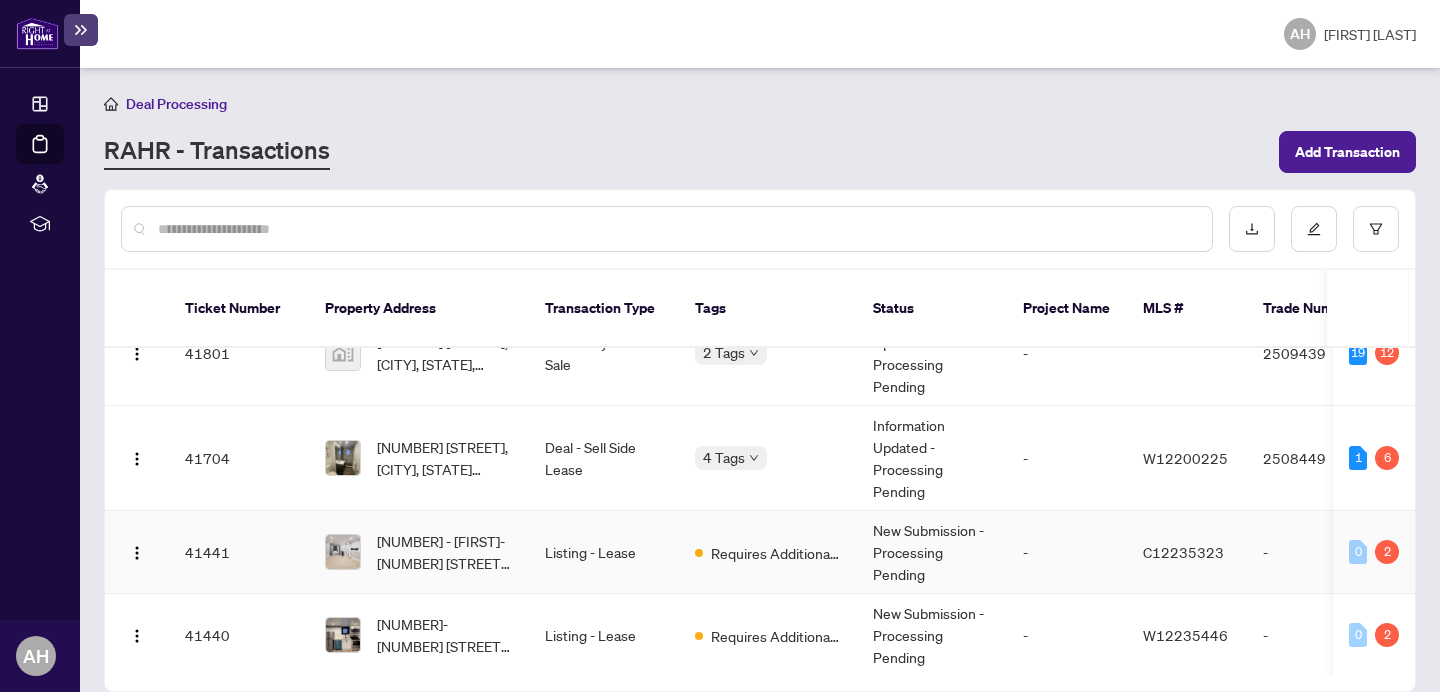 scroll, scrollTop: 62, scrollLeft: 0, axis: vertical 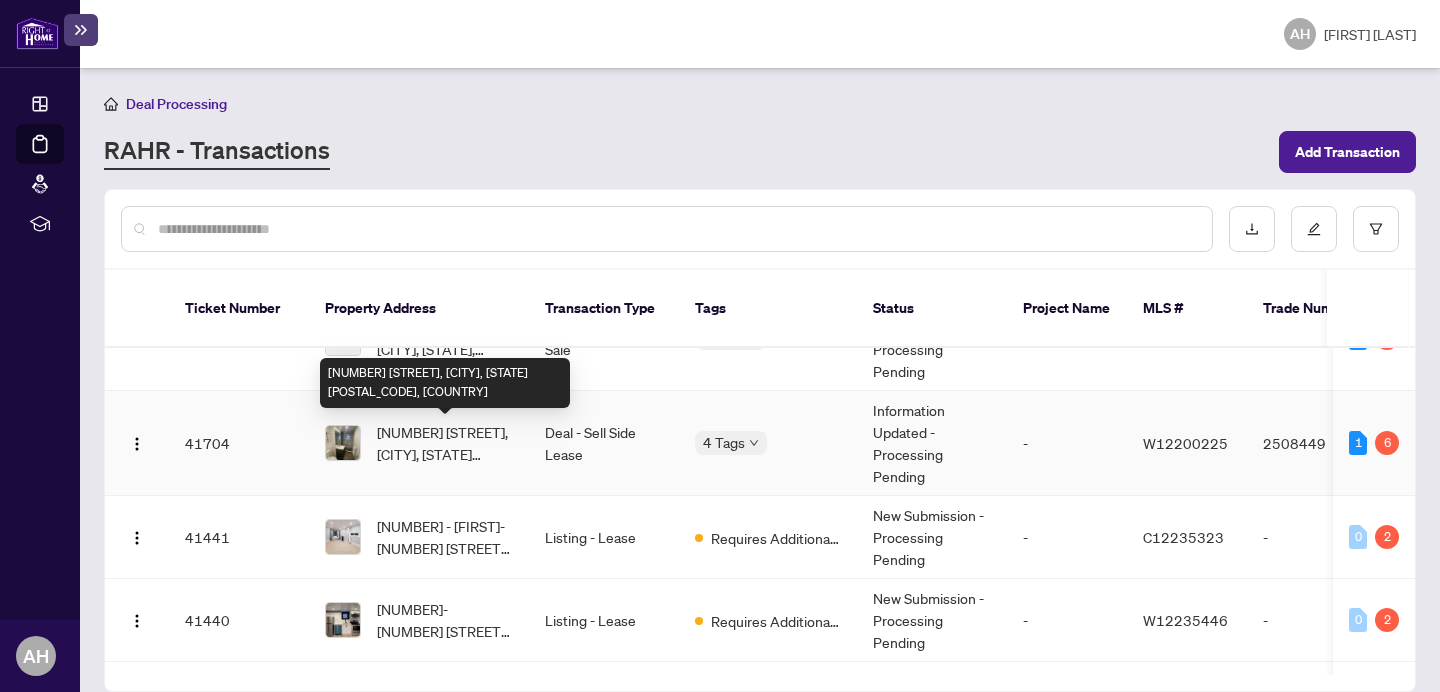 click on "[NUMBER] [STREET], [CITY], [STATE] [POSTAL_CODE], [COUNTRY]" at bounding box center [445, 443] 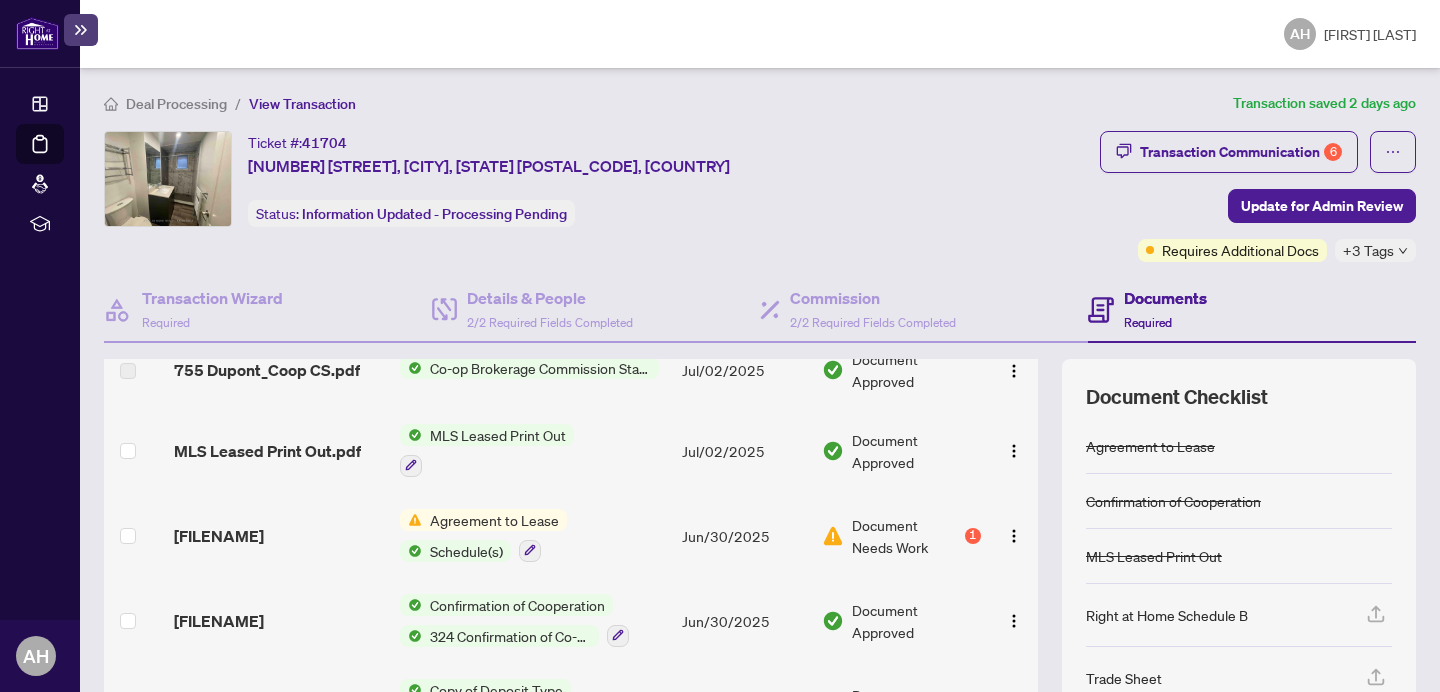 scroll, scrollTop: 185, scrollLeft: 0, axis: vertical 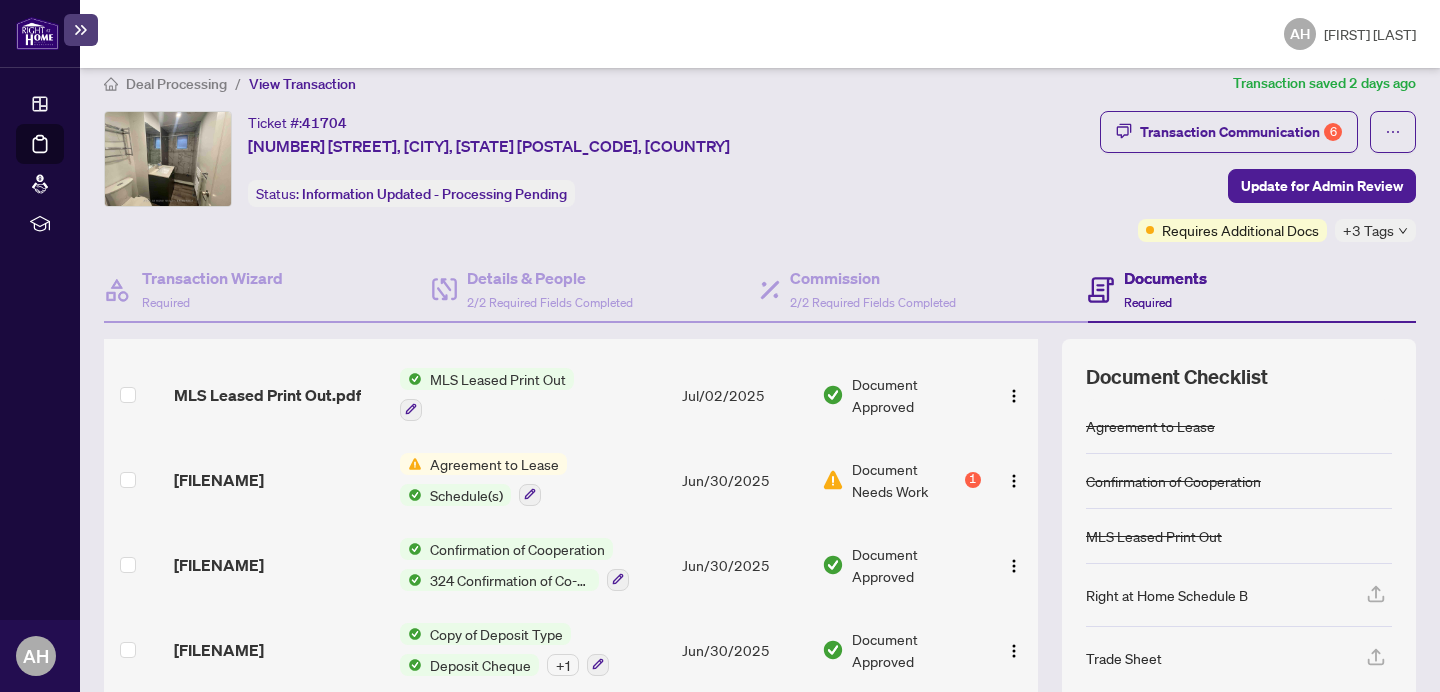 click on "Document Needs Work" at bounding box center [906, 480] 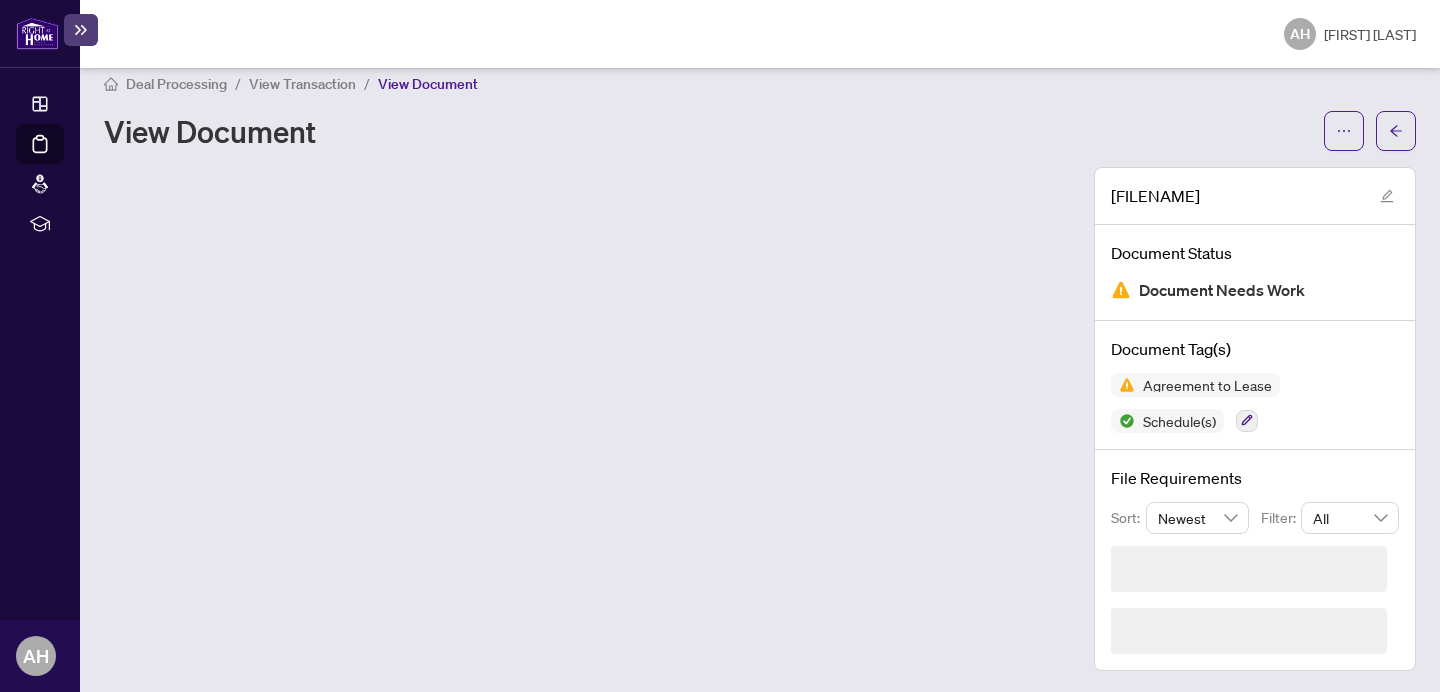 scroll, scrollTop: 0, scrollLeft: 0, axis: both 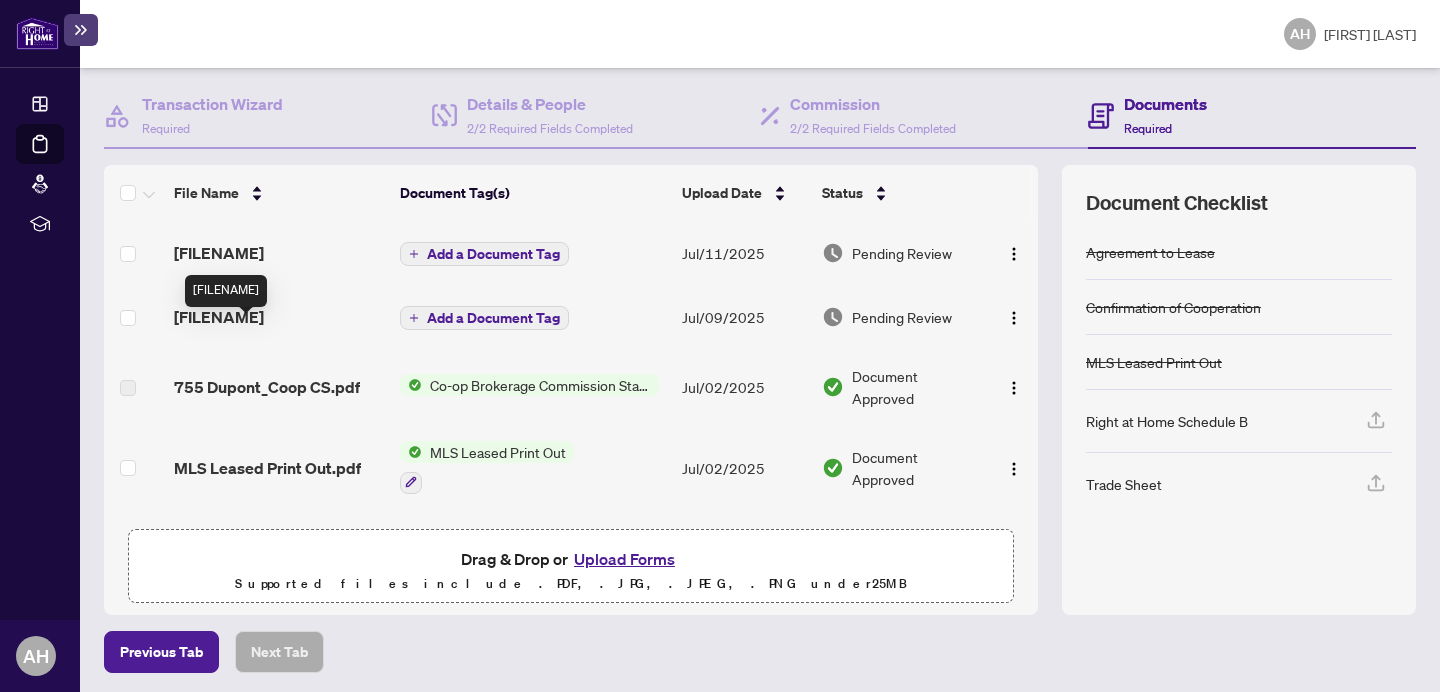 click on "[FILENAME]" at bounding box center [219, 317] 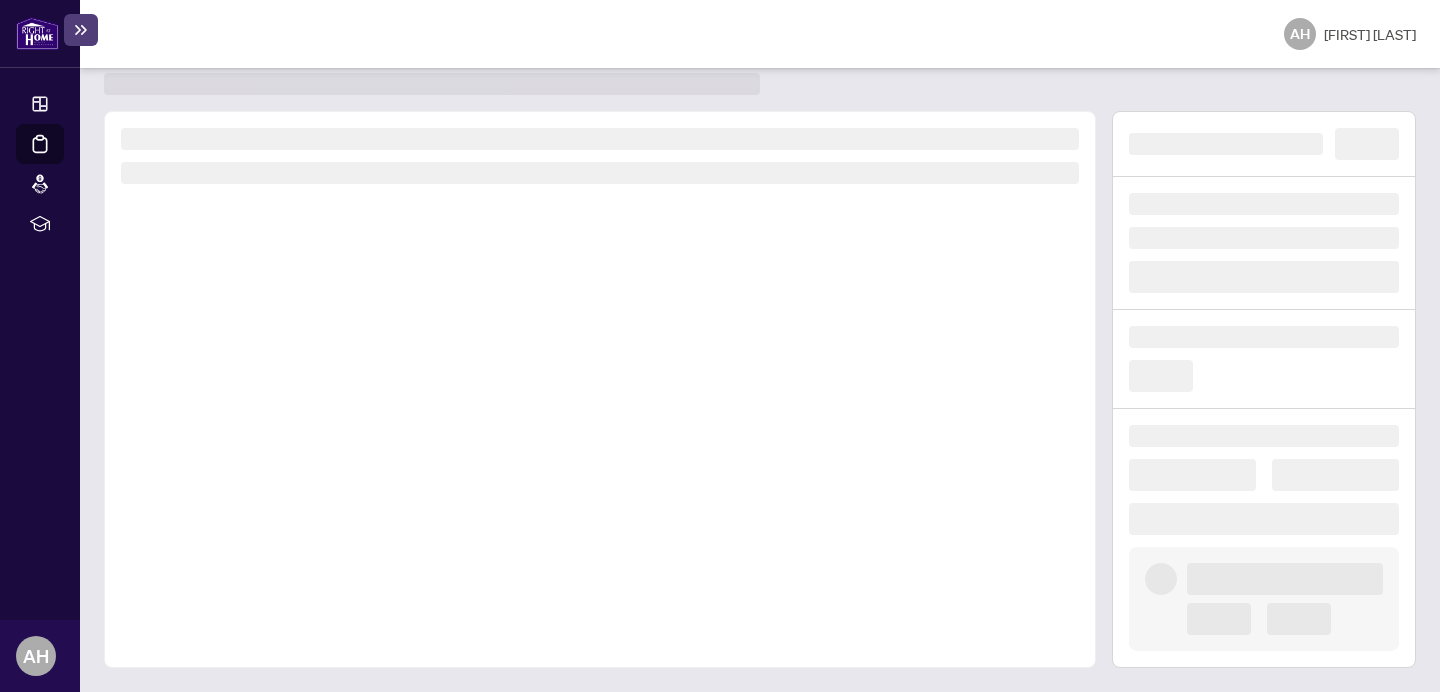 scroll, scrollTop: 0, scrollLeft: 0, axis: both 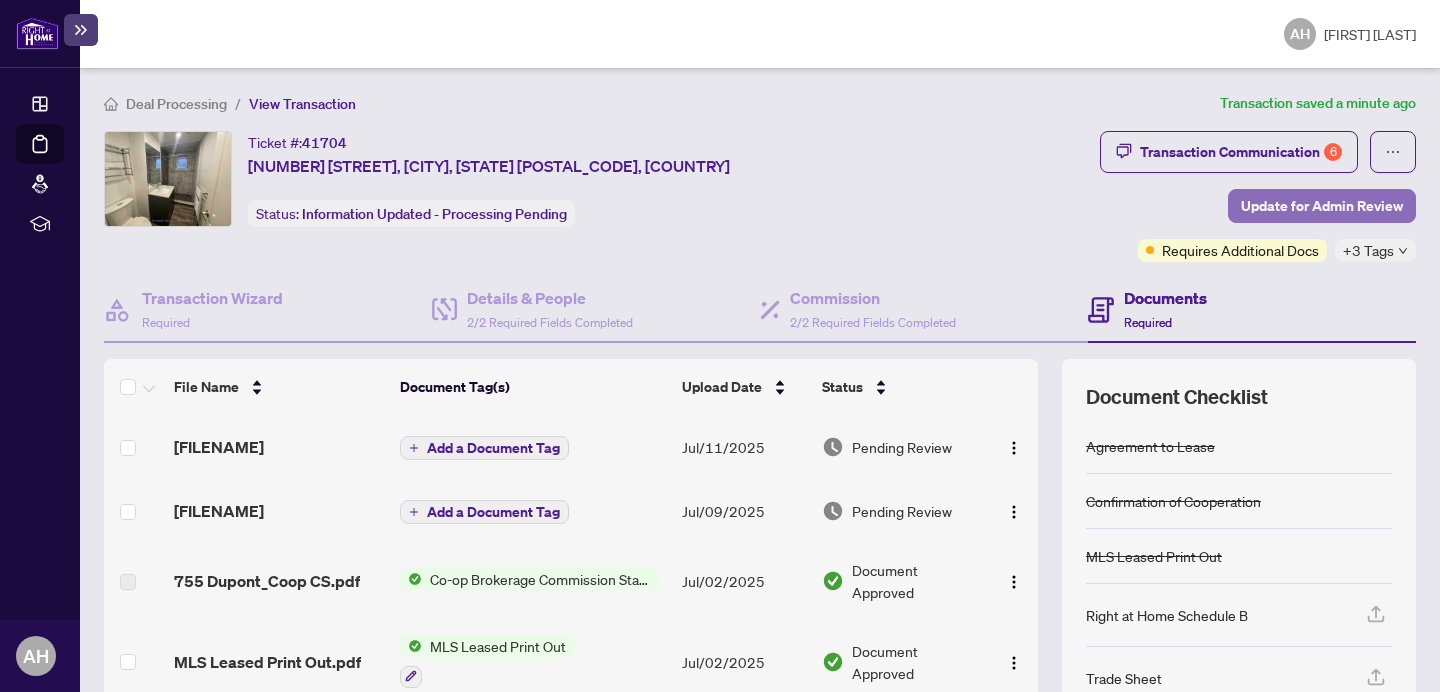 click on "Update for Admin Review" at bounding box center [1322, 206] 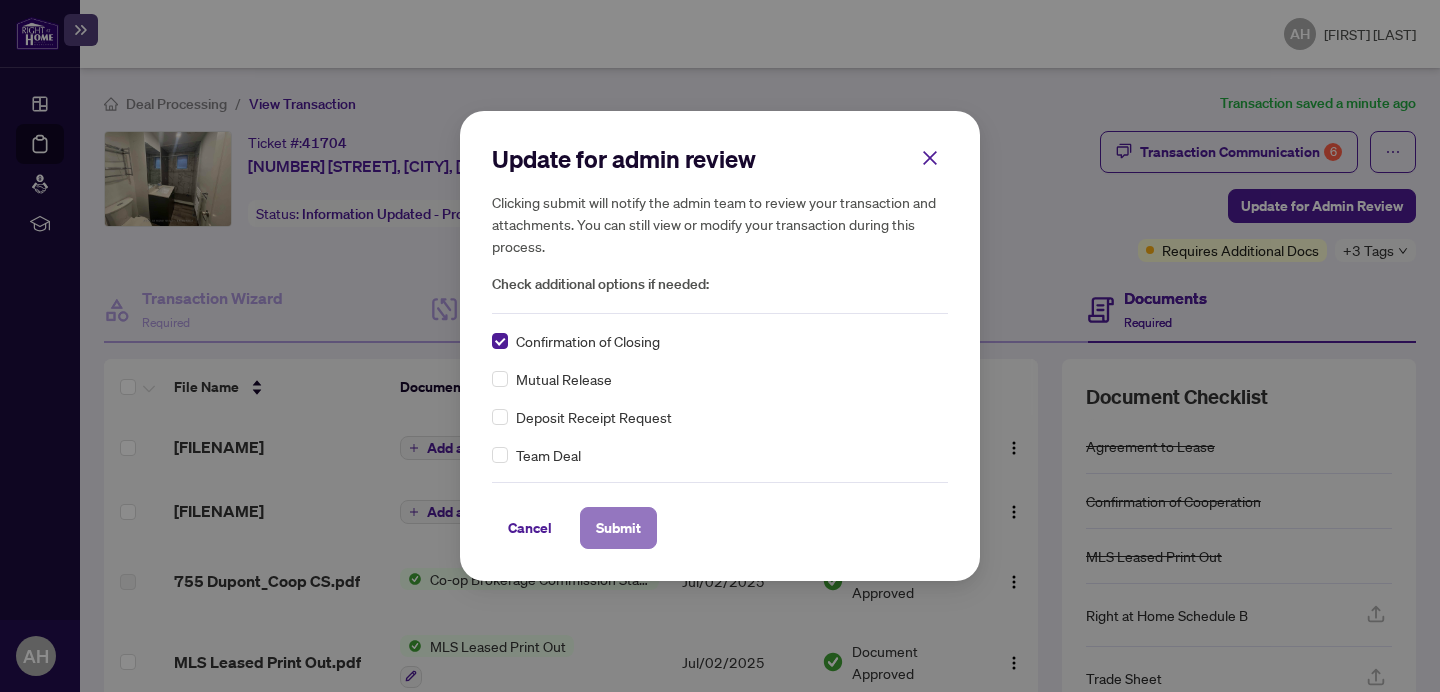 click on "Submit" at bounding box center (618, 528) 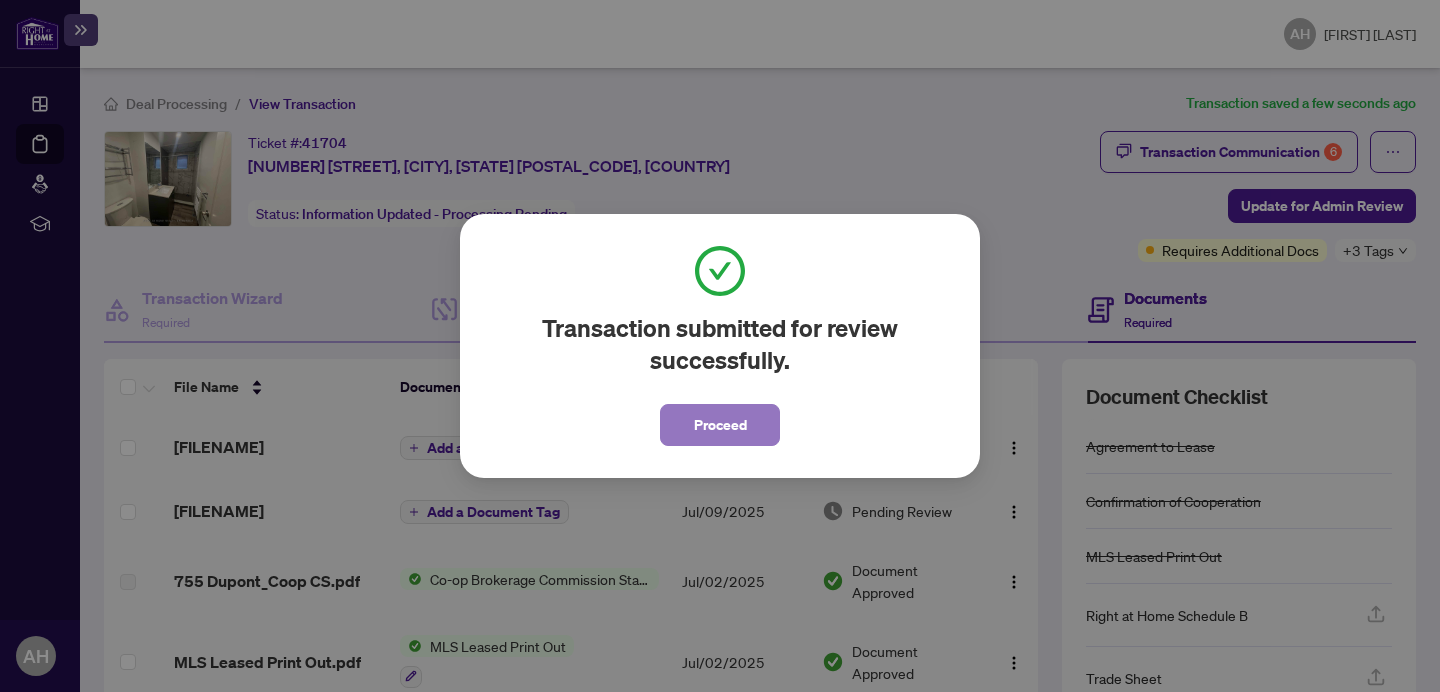 click on "Proceed" at bounding box center (720, 425) 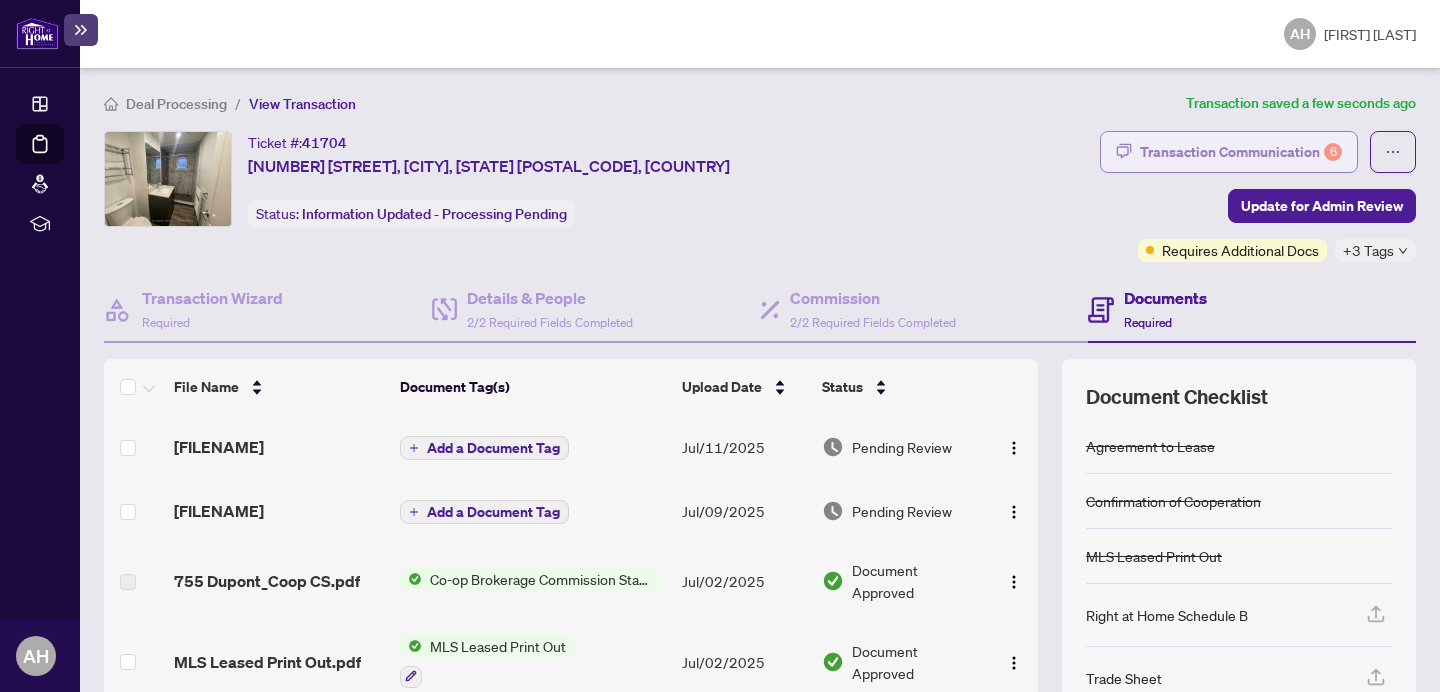click on "Transaction Communication 6" at bounding box center [1241, 152] 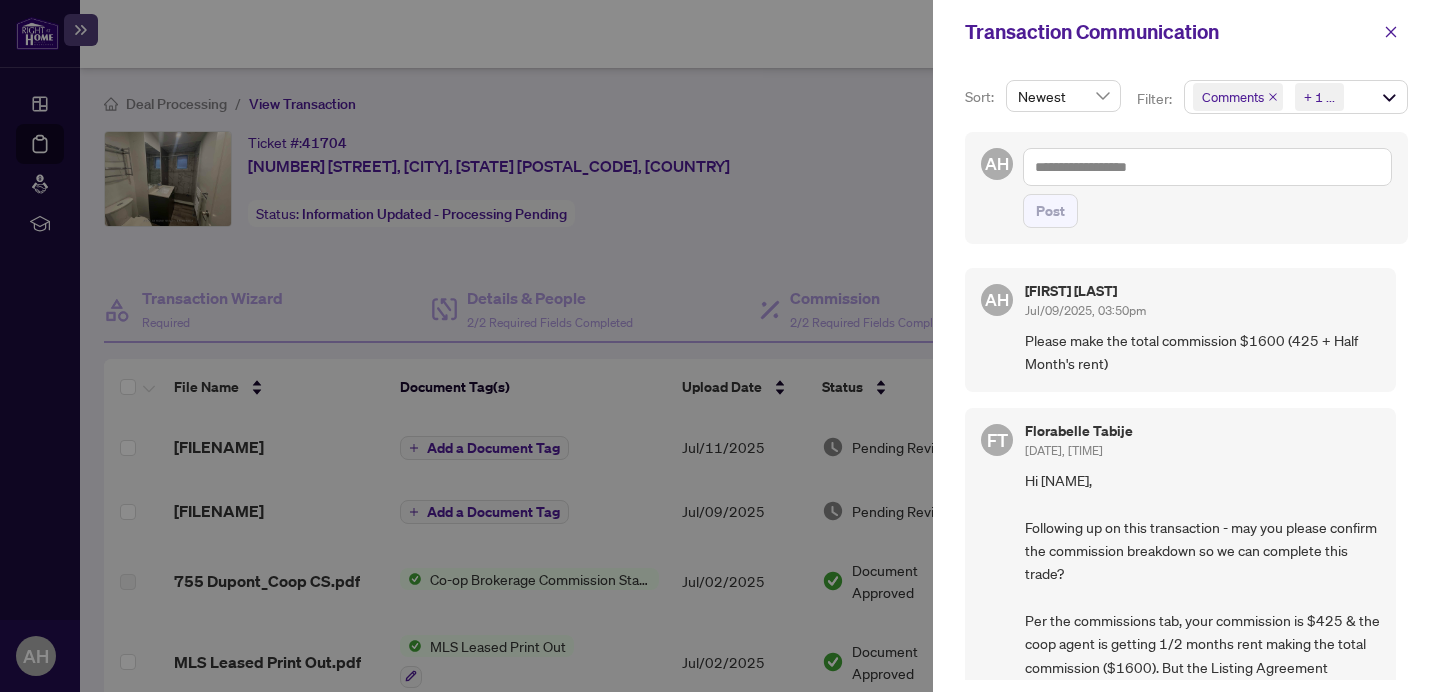 click on "Comments Requirements + 1 ..." at bounding box center (1296, 97) 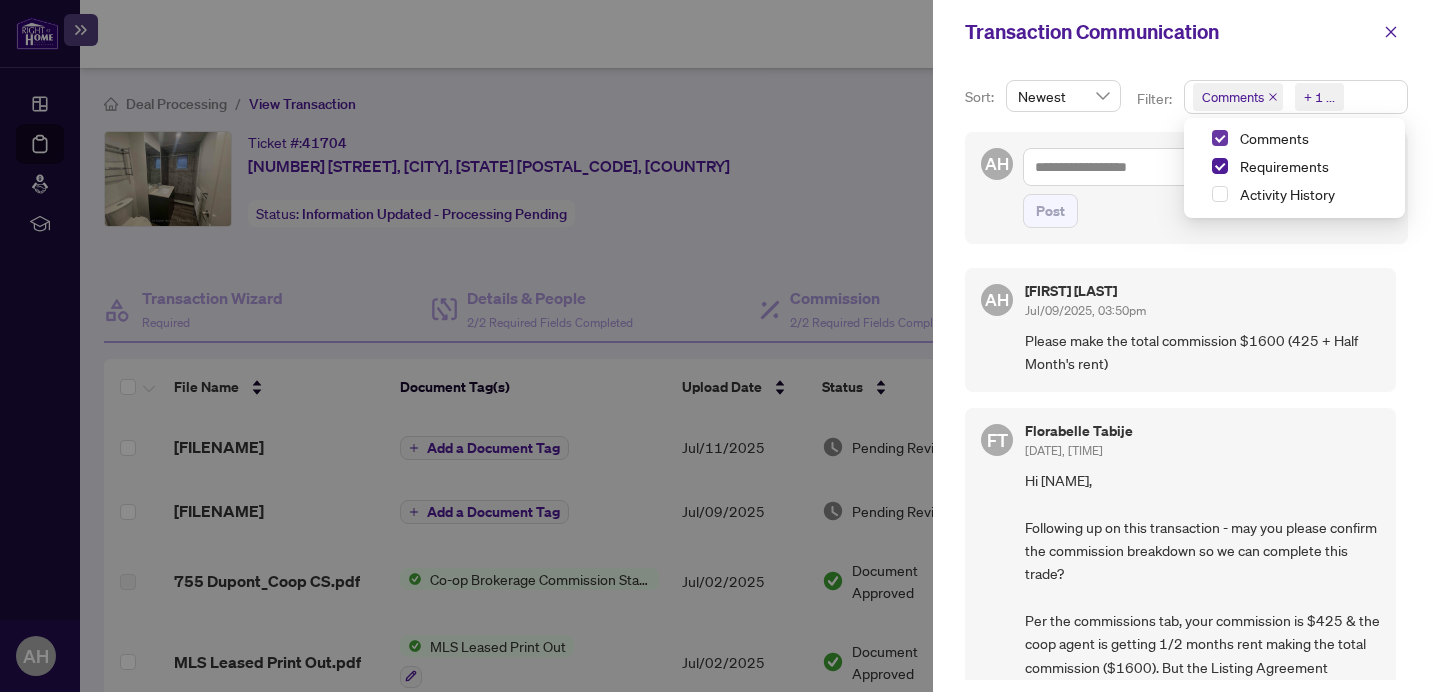 click at bounding box center [1220, 138] 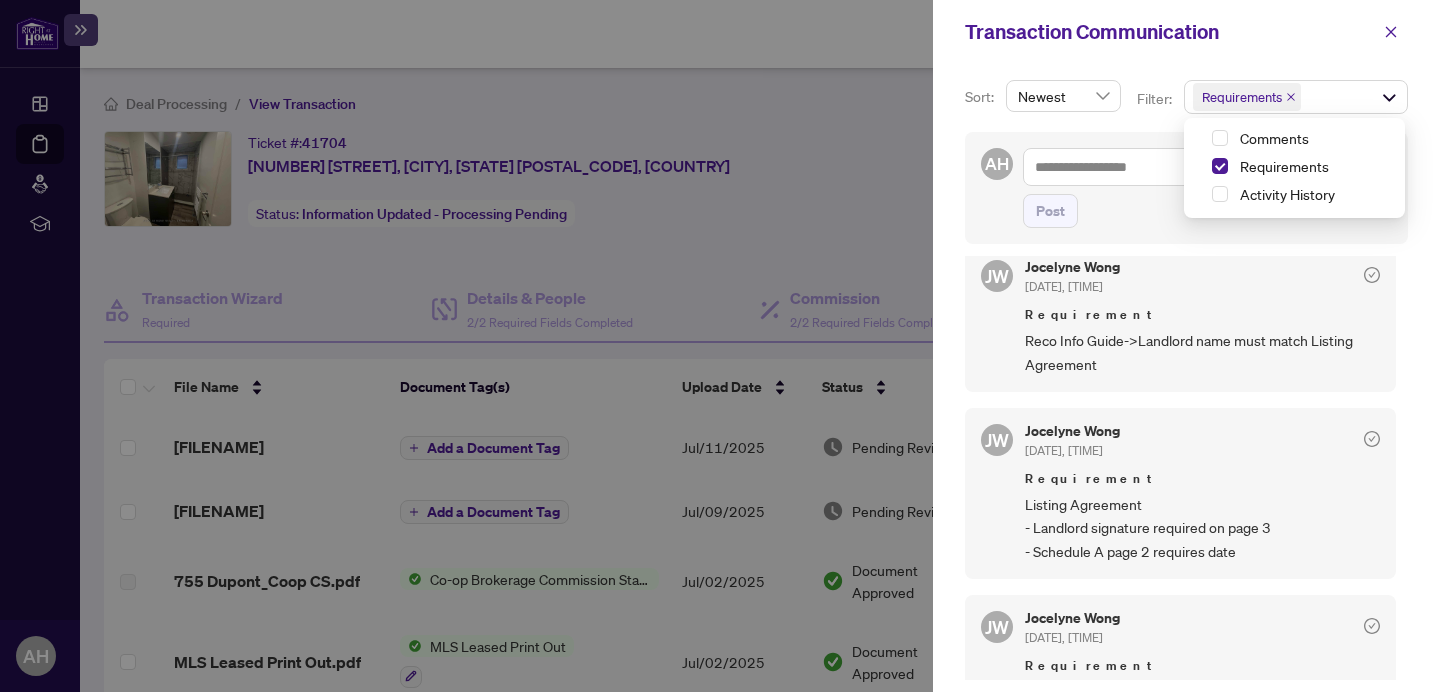 scroll, scrollTop: 549, scrollLeft: 0, axis: vertical 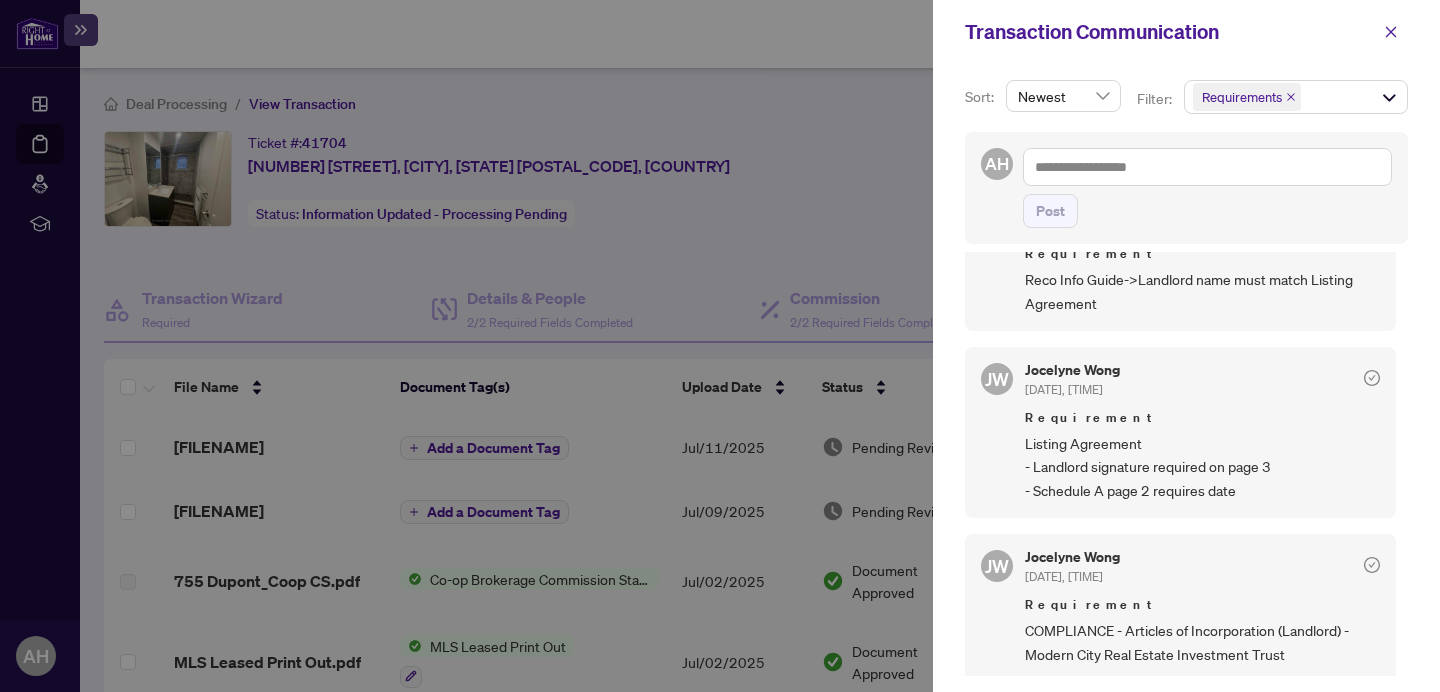 click at bounding box center (720, 346) 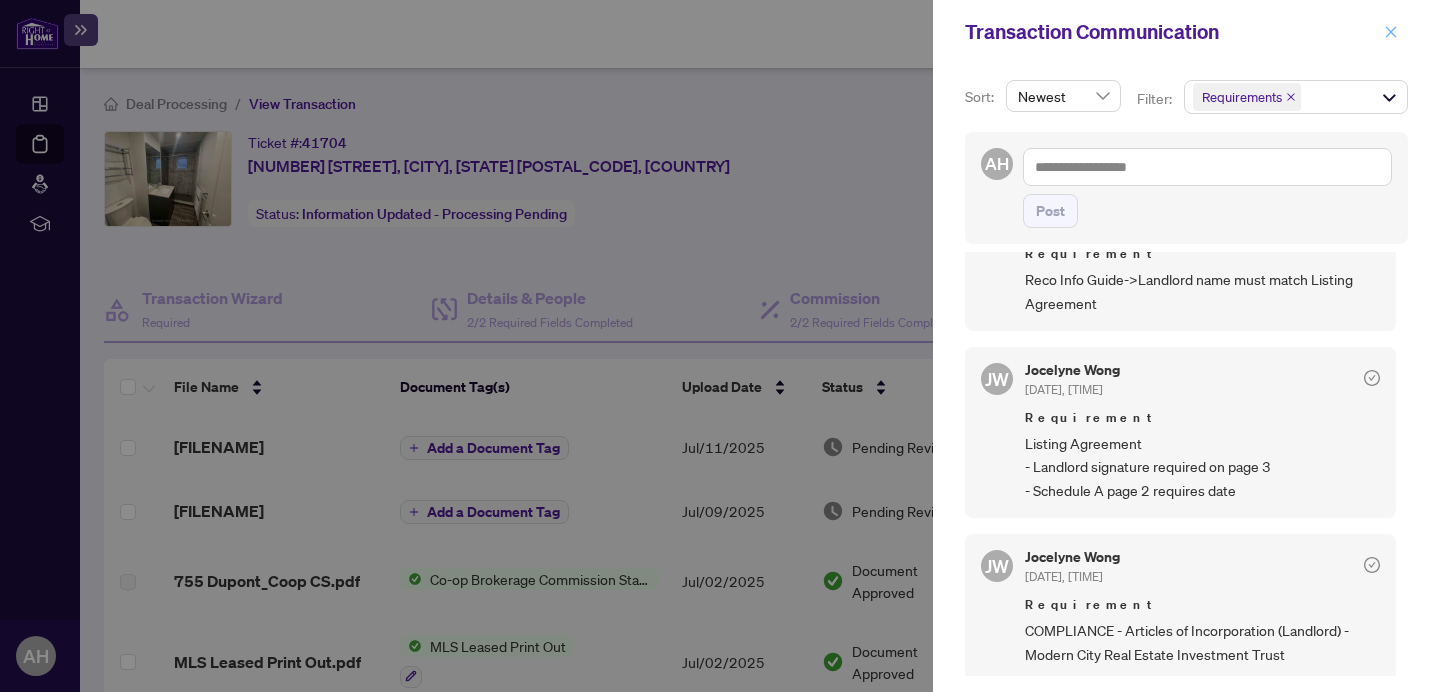click at bounding box center [1391, 32] 